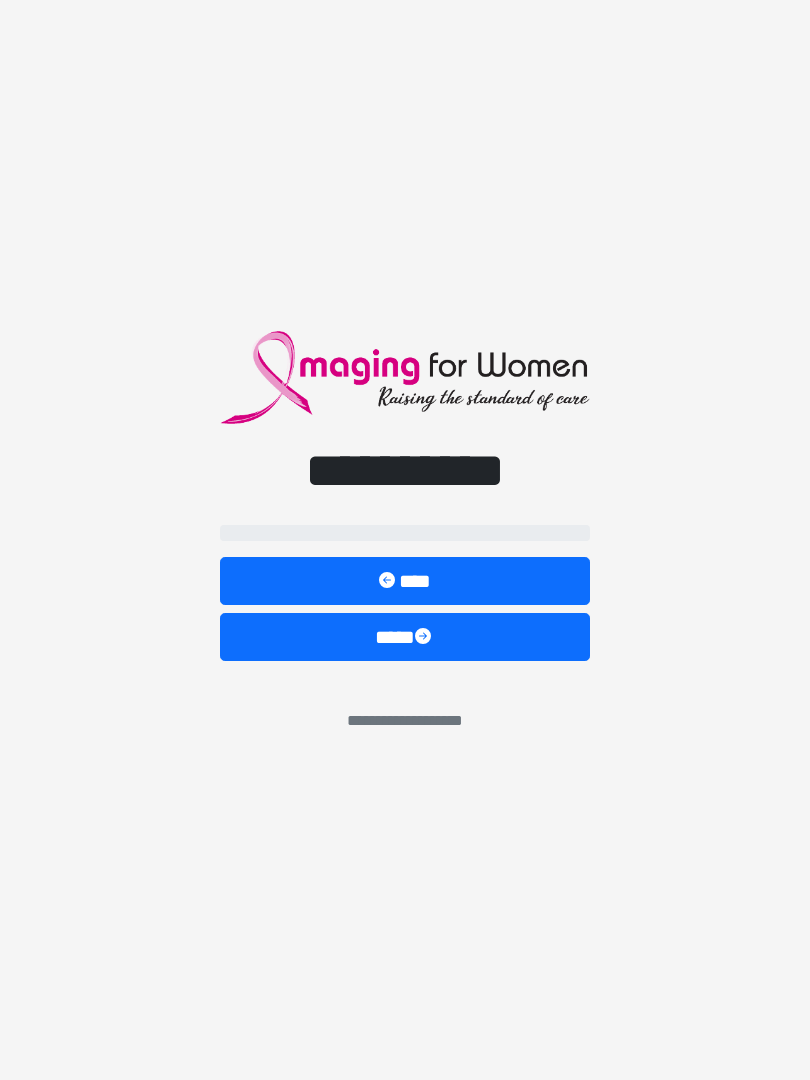 scroll, scrollTop: 0, scrollLeft: 0, axis: both 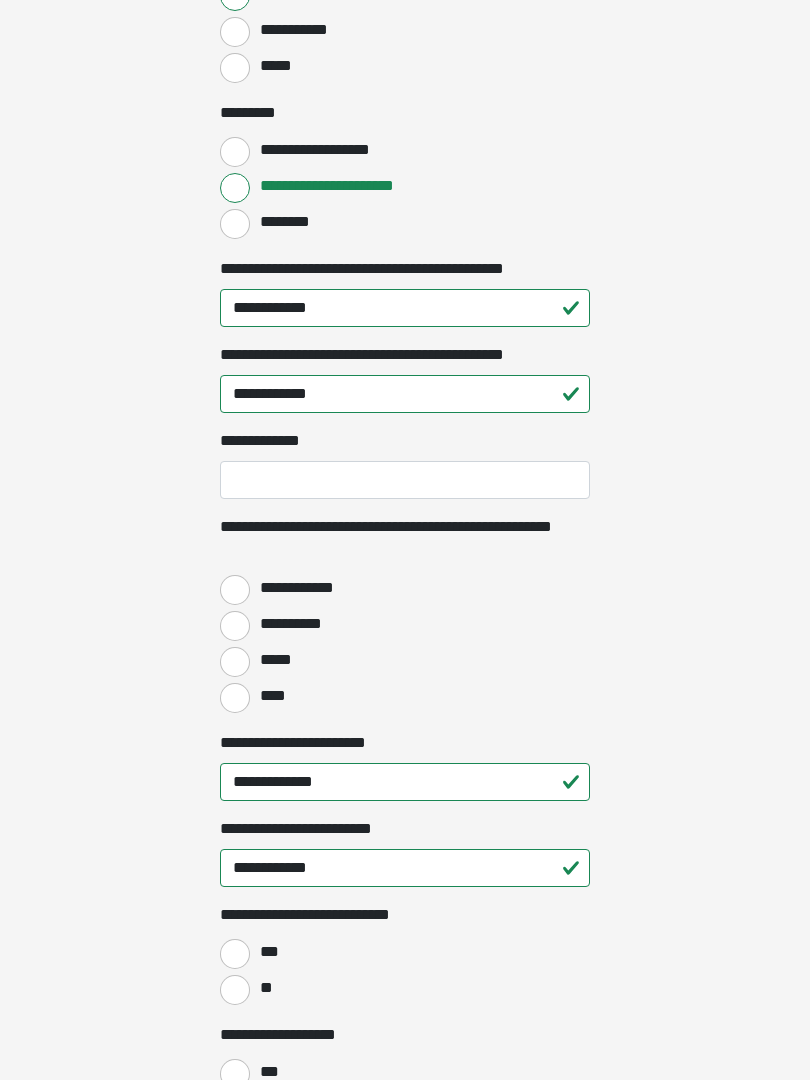 click on "**********" at bounding box center [235, 590] 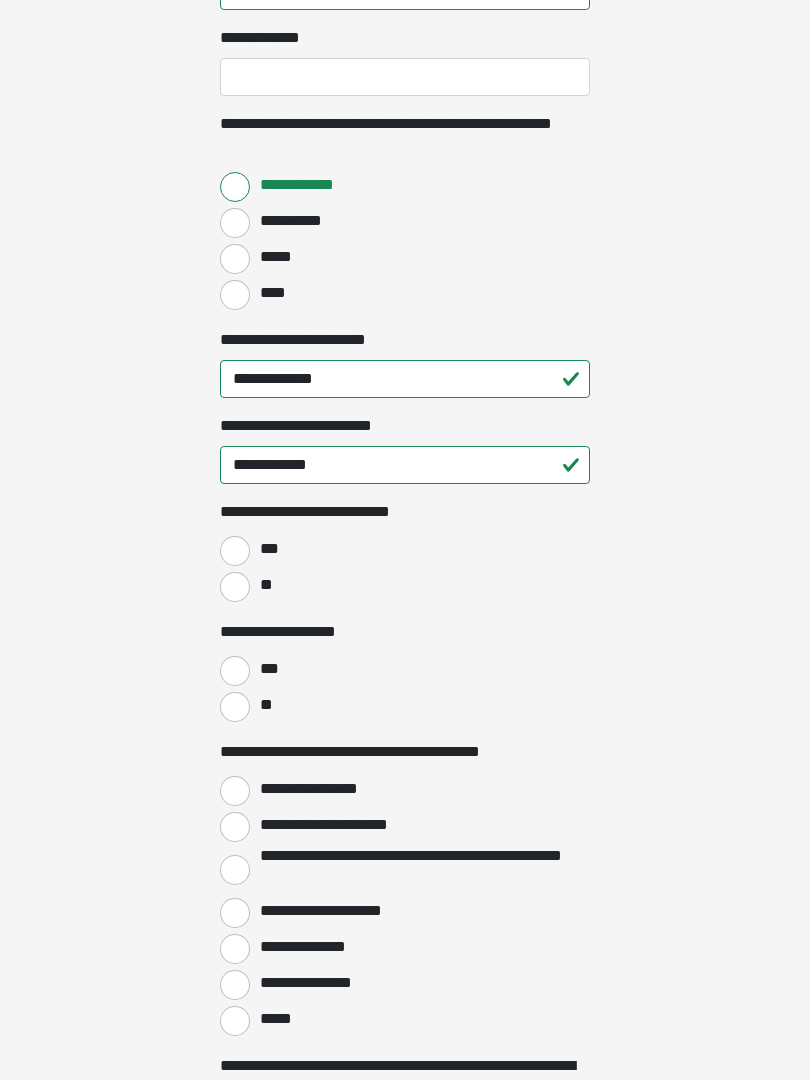 scroll, scrollTop: 2663, scrollLeft: 0, axis: vertical 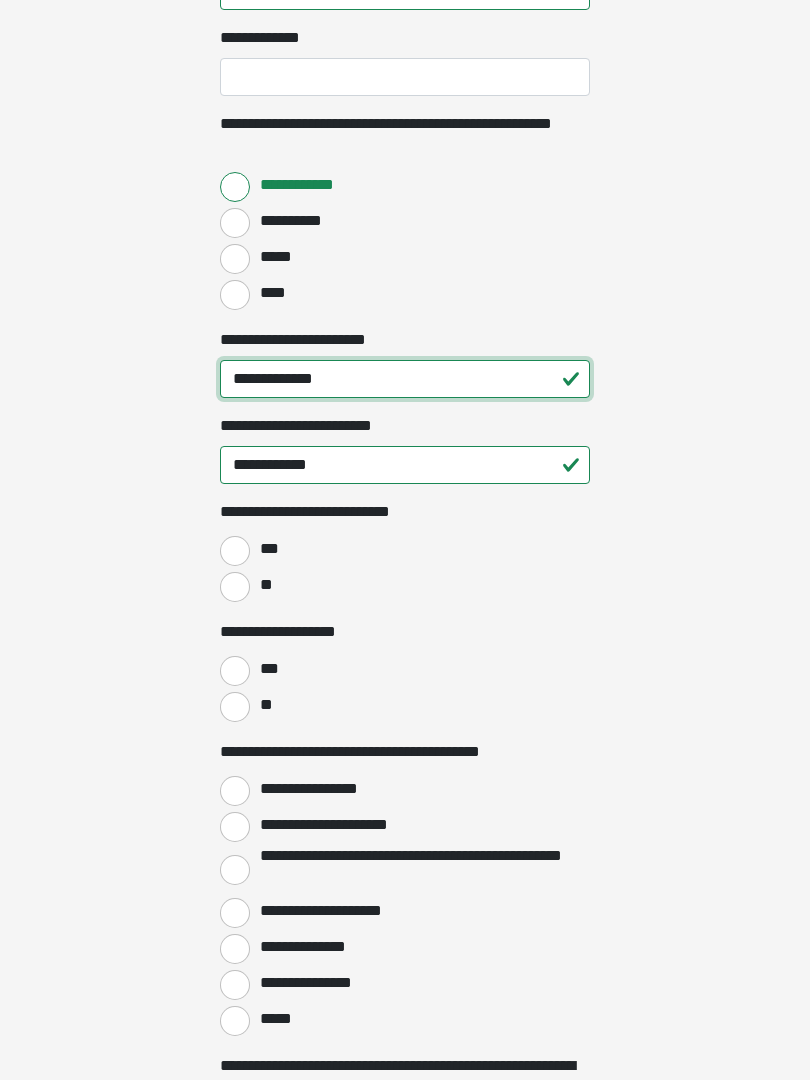 click on "**********" at bounding box center [405, 380] 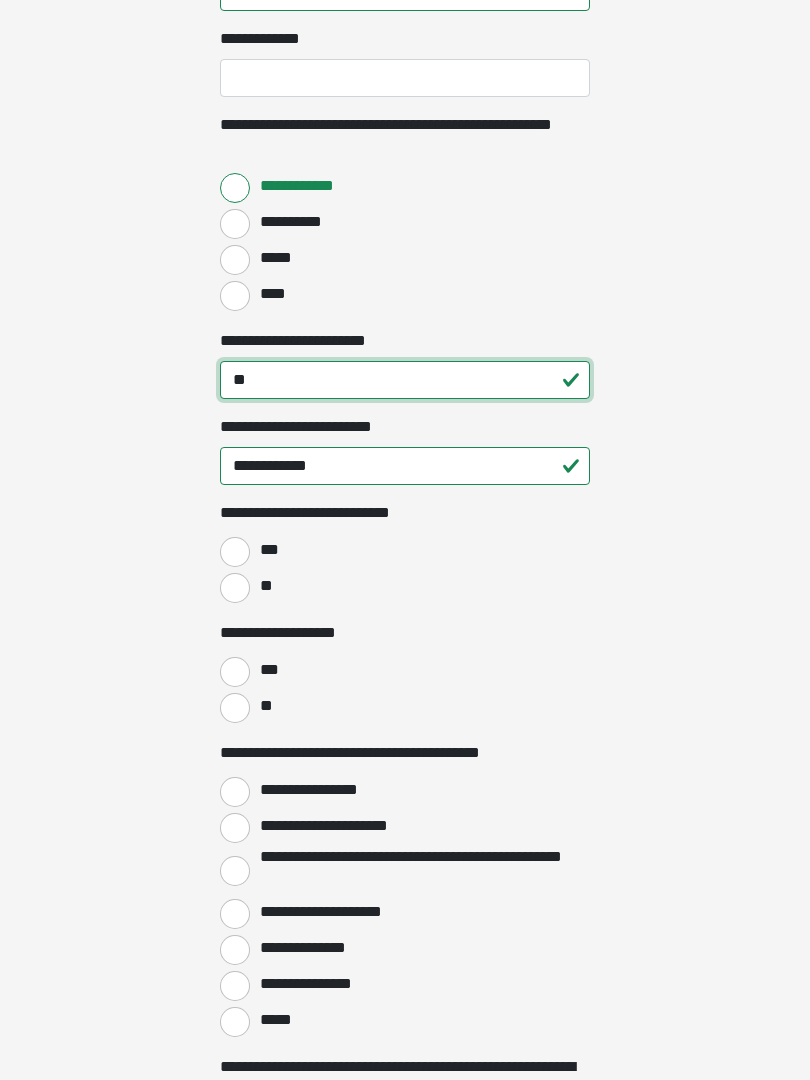 type on "*" 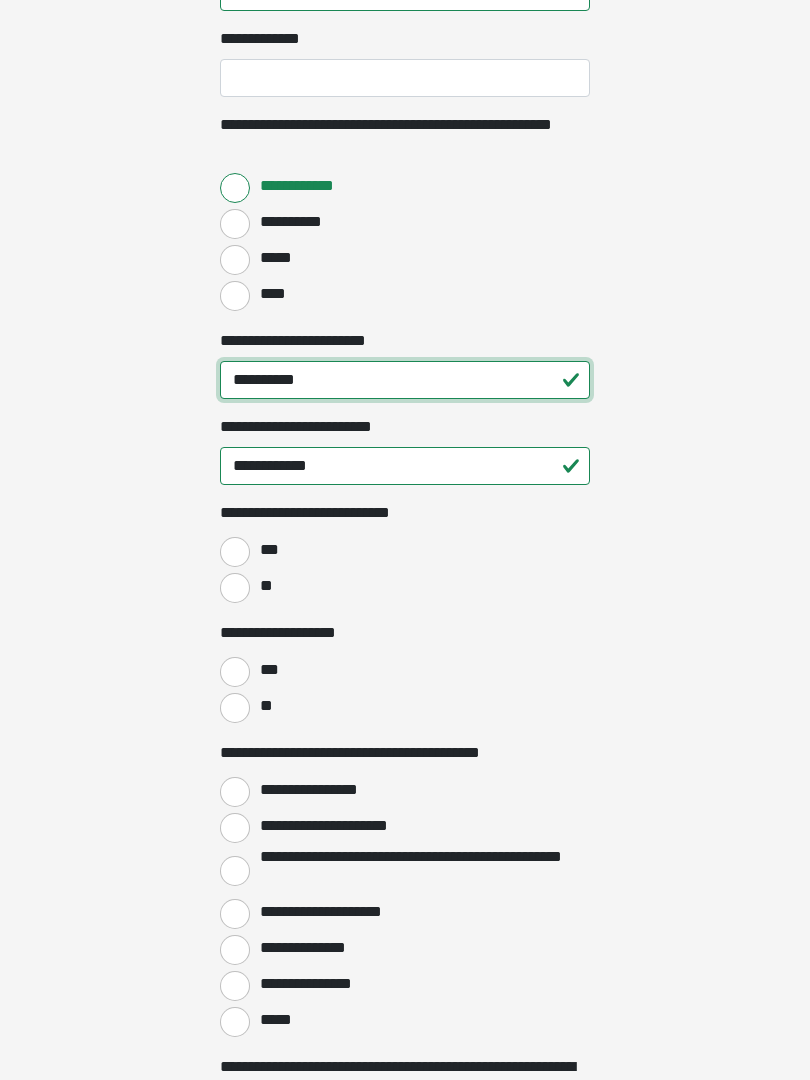 type on "**********" 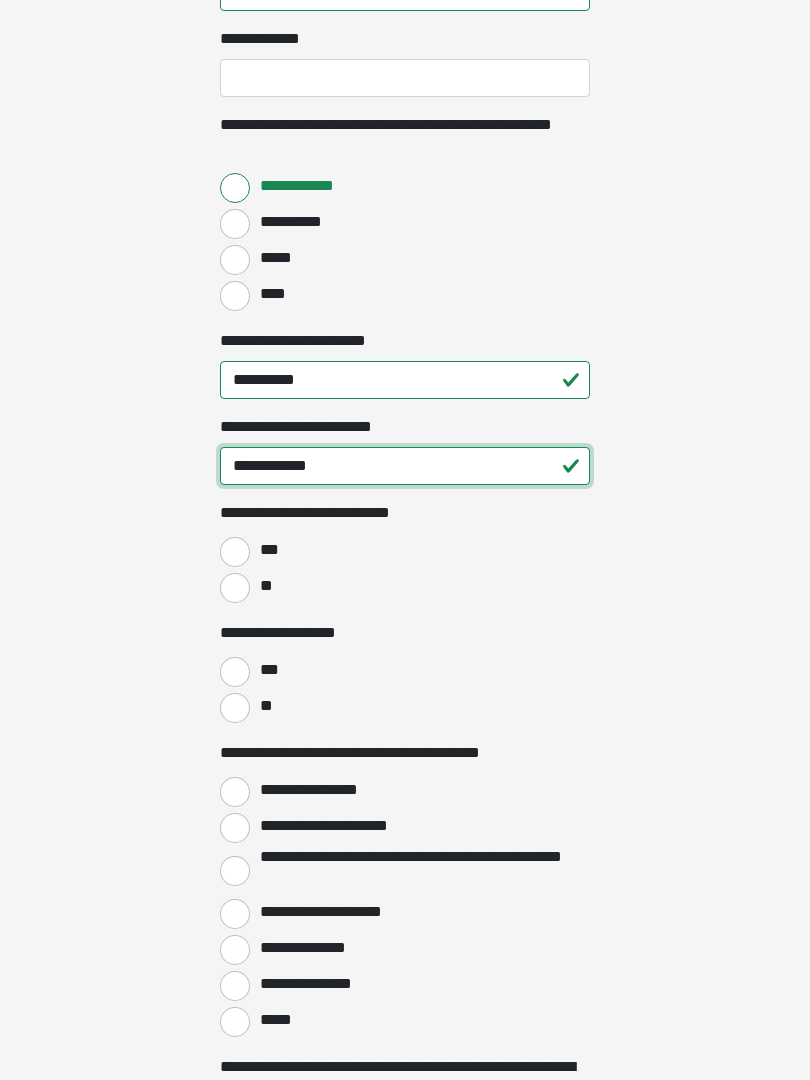 click on "**********" at bounding box center (405, 466) 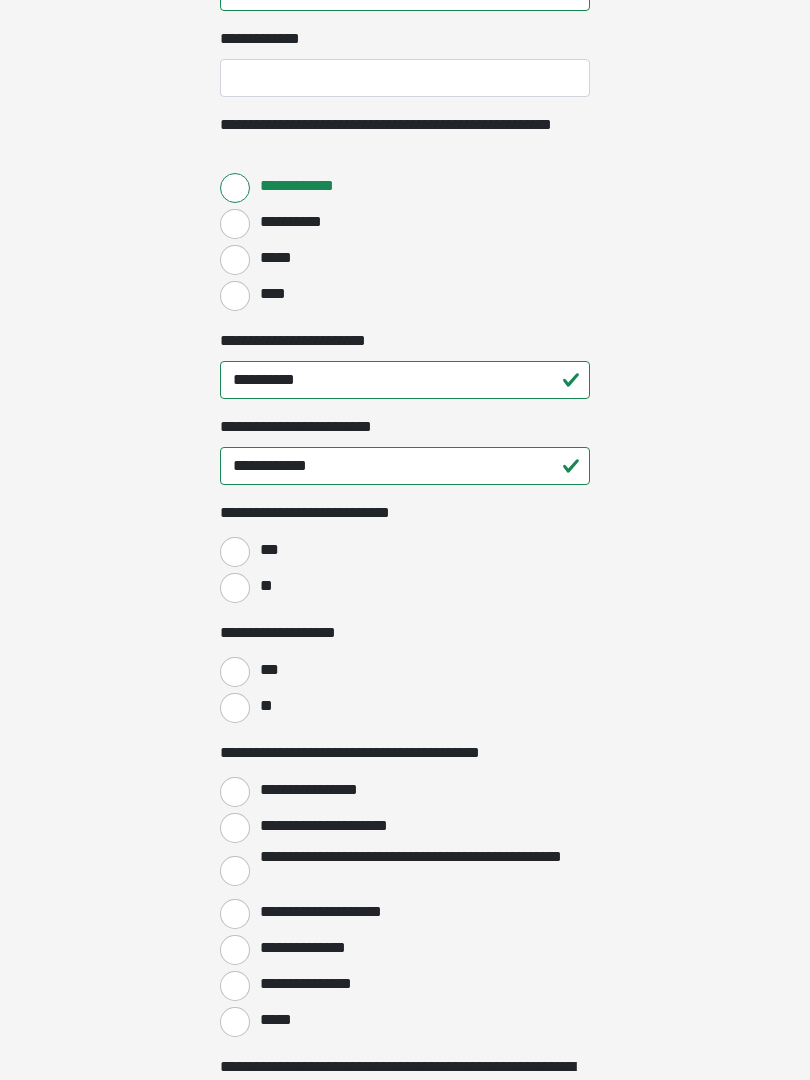 click on "**" at bounding box center [235, 588] 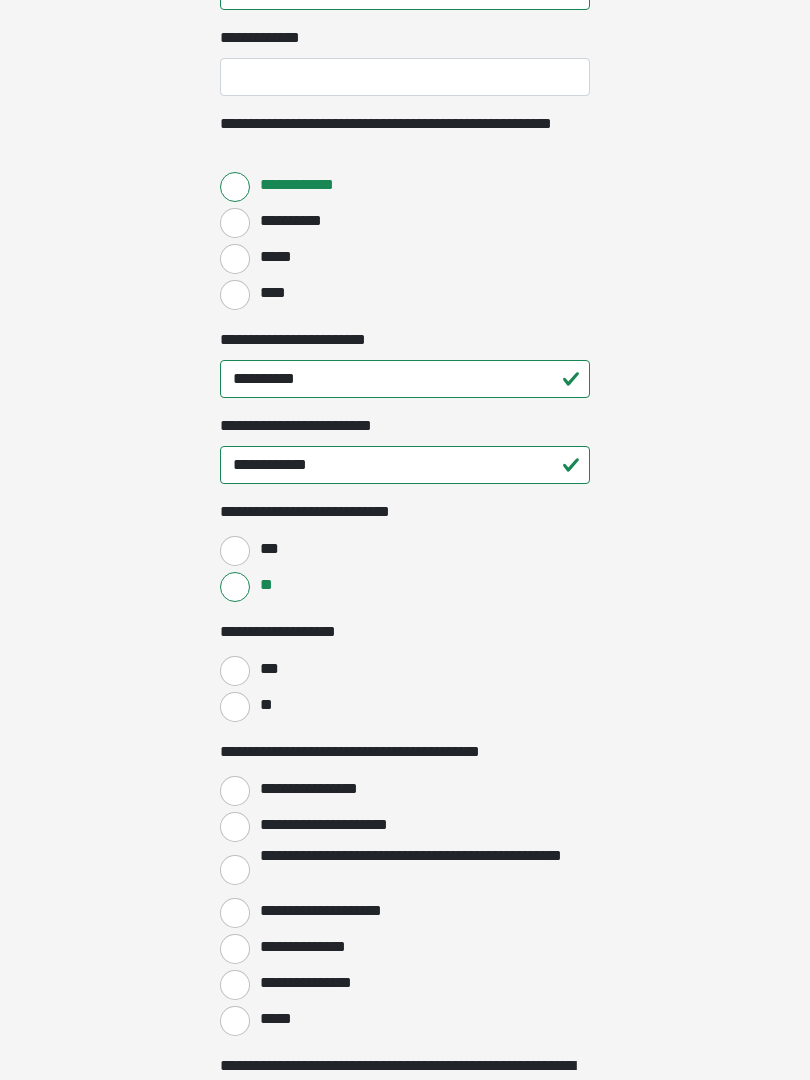 click on "**" at bounding box center [235, 707] 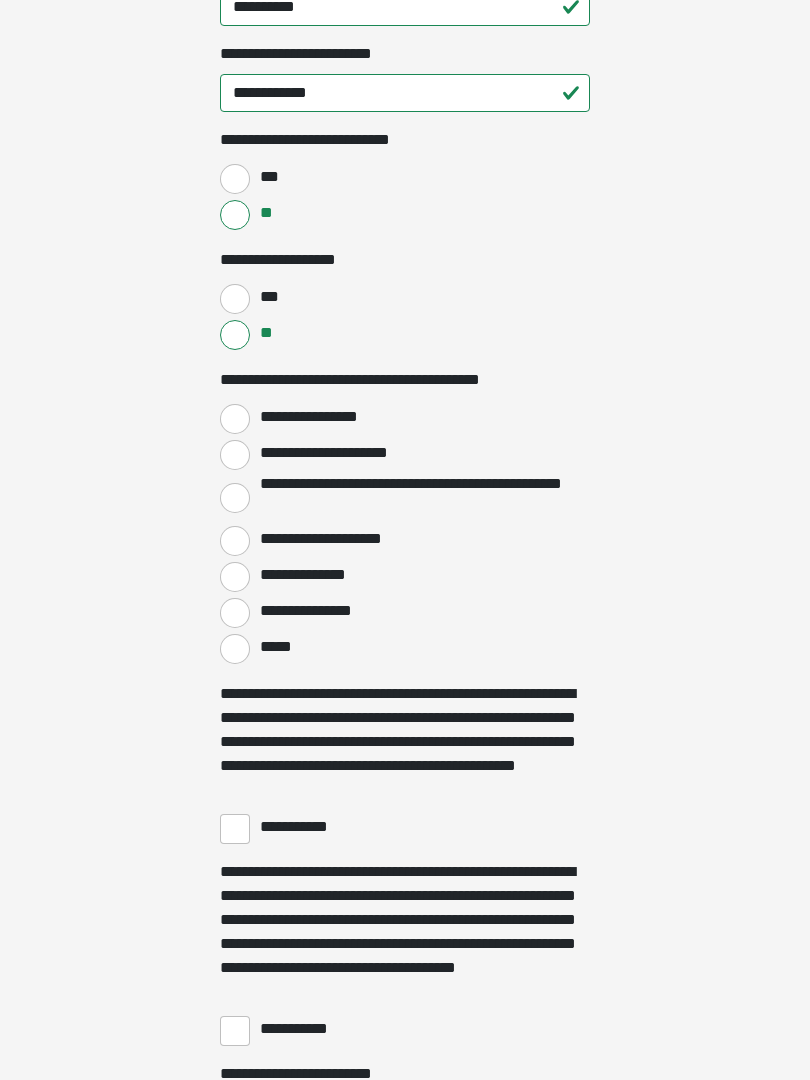 click on "**********" at bounding box center (235, 420) 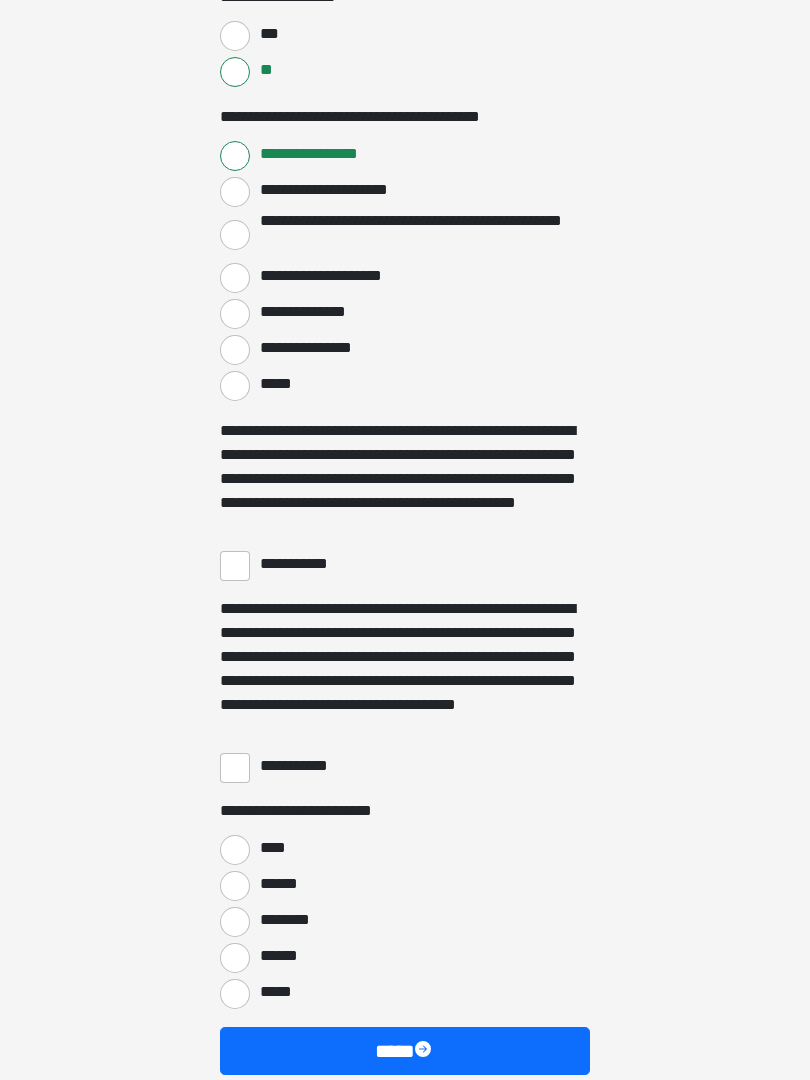 scroll, scrollTop: 3306, scrollLeft: 0, axis: vertical 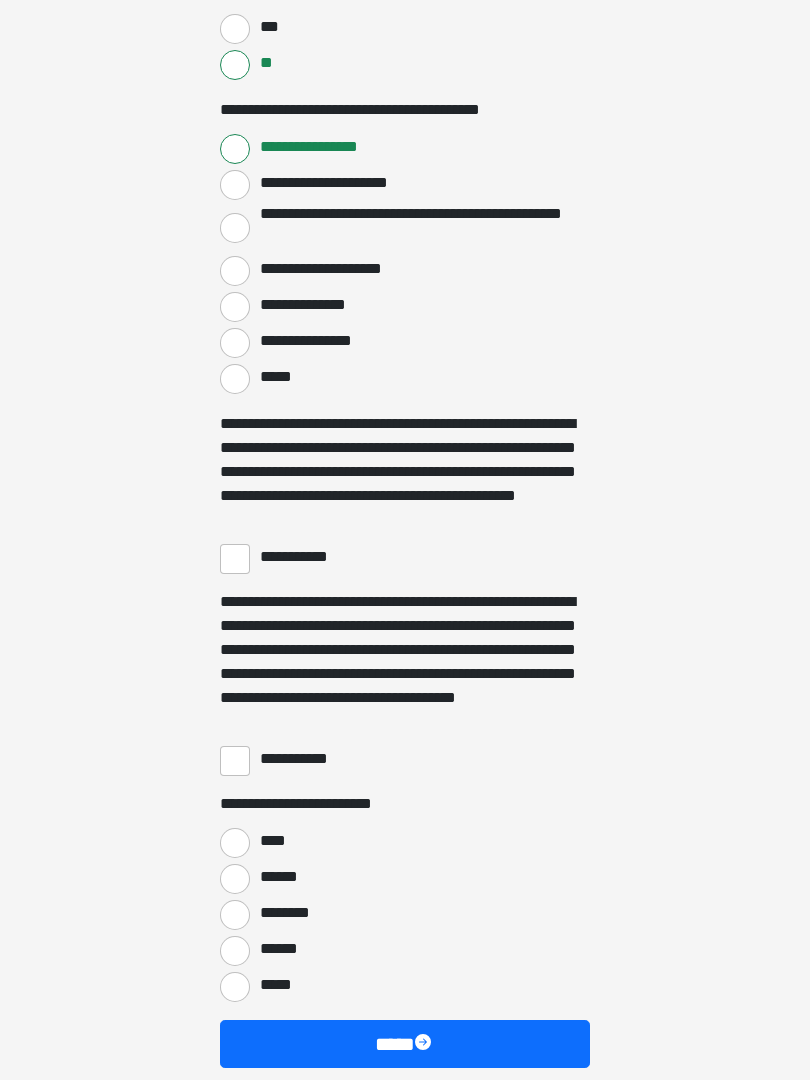 click on "**********" at bounding box center (235, 559) 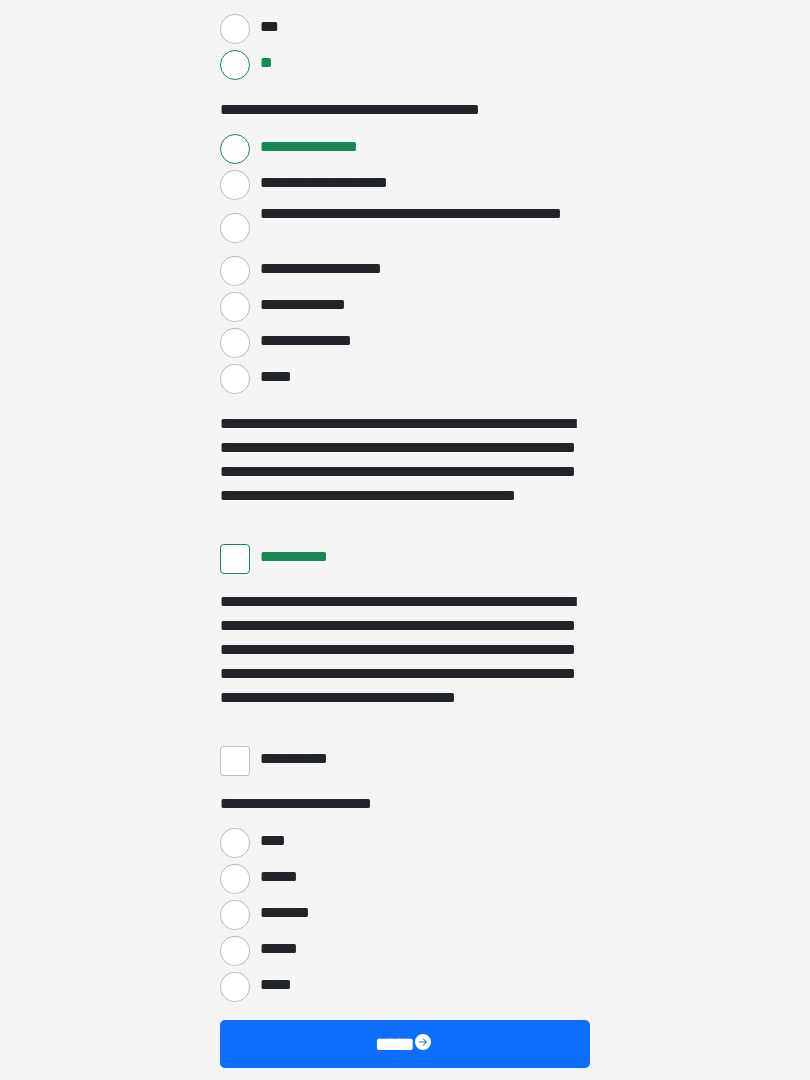 click on "**********" at bounding box center [235, 761] 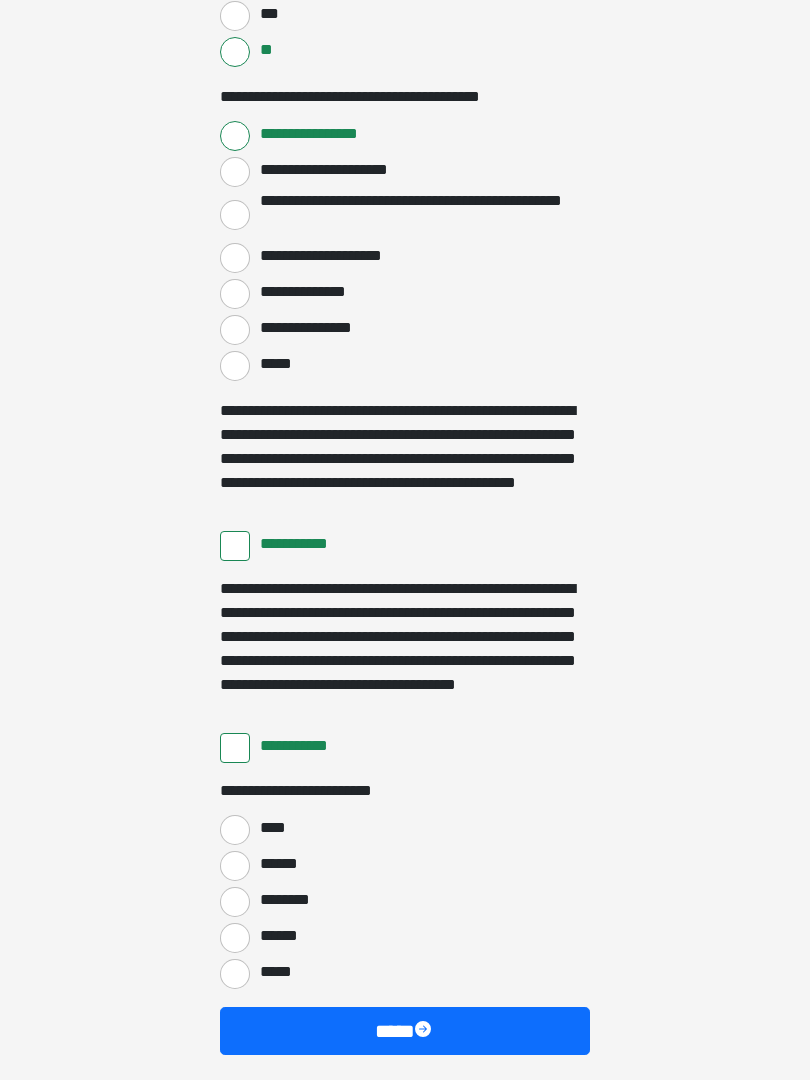 scroll, scrollTop: 3397, scrollLeft: 0, axis: vertical 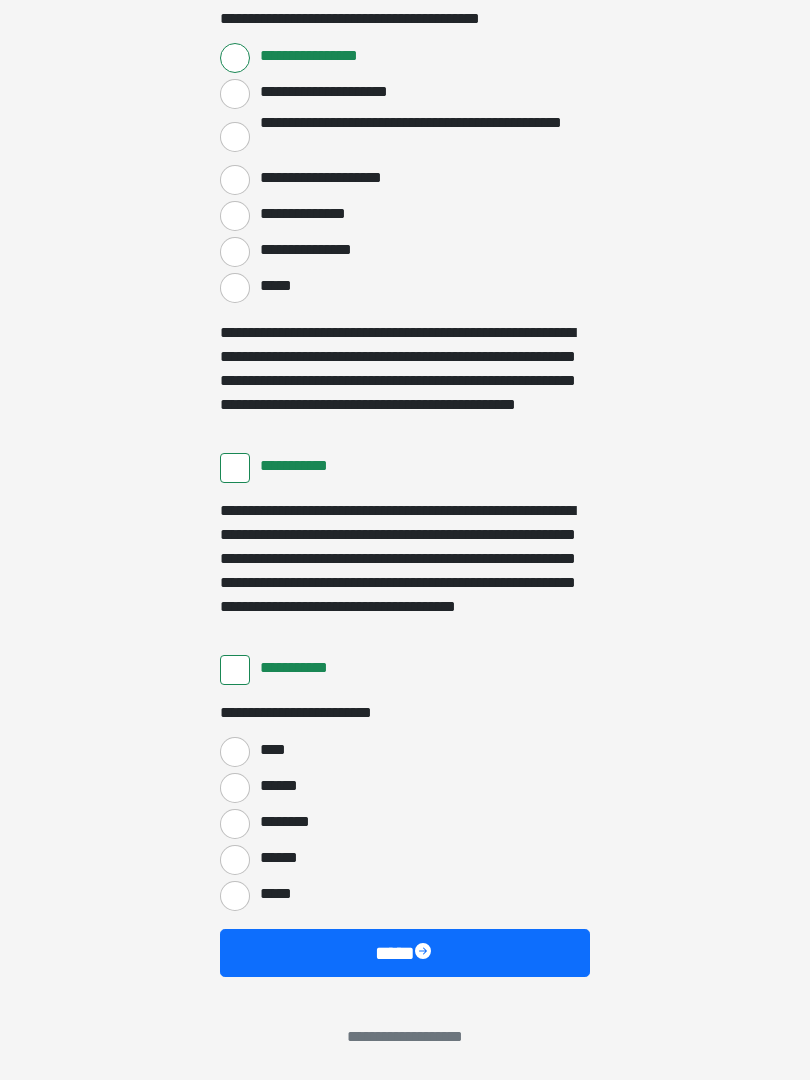 click on "****" at bounding box center [235, 752] 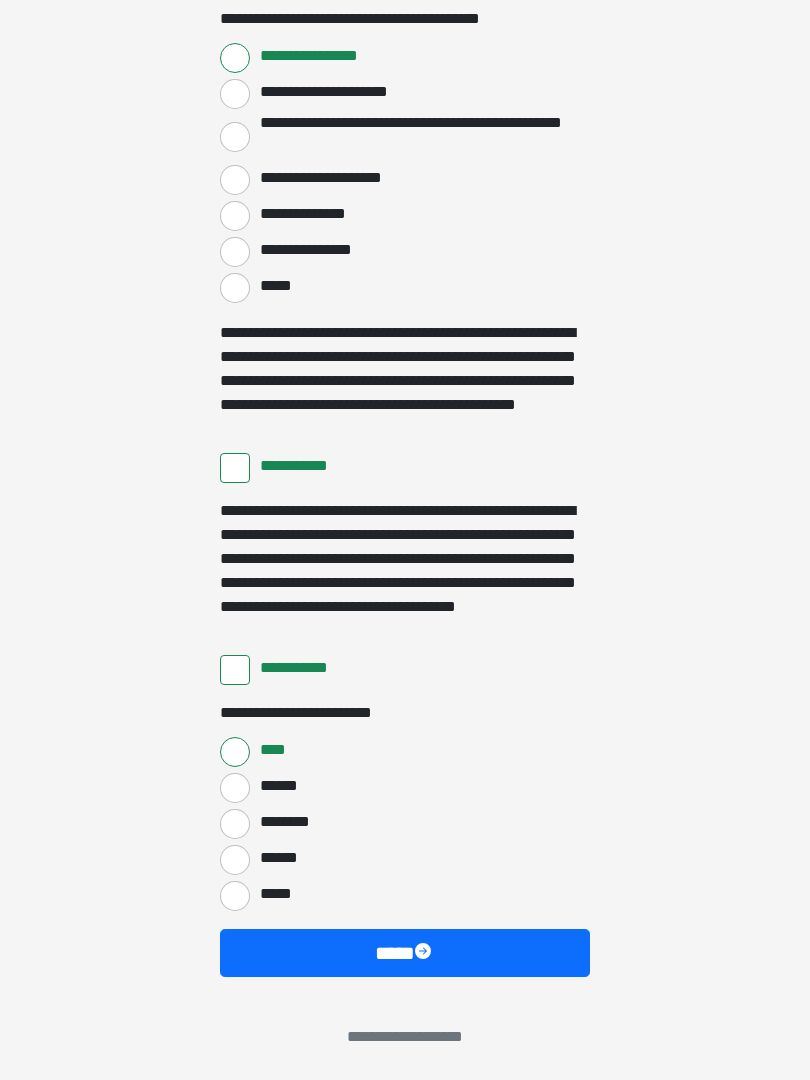 click on "****" at bounding box center (405, 953) 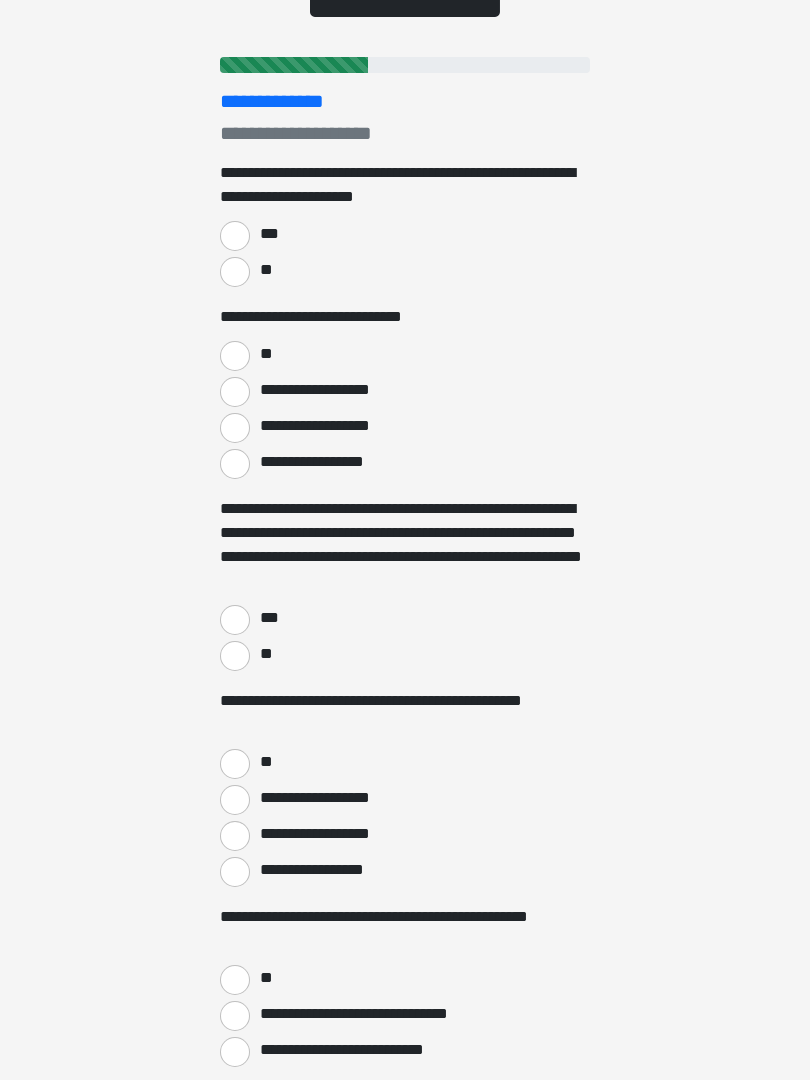 scroll, scrollTop: 0, scrollLeft: 0, axis: both 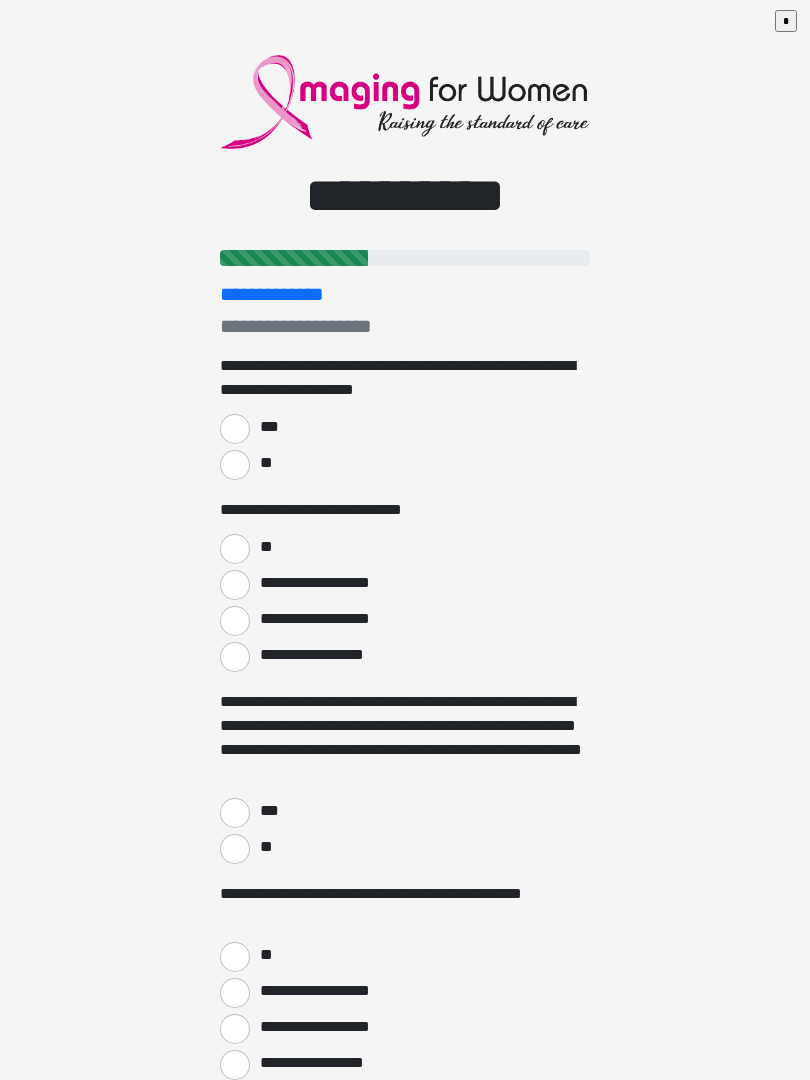 click on "***" at bounding box center (235, 429) 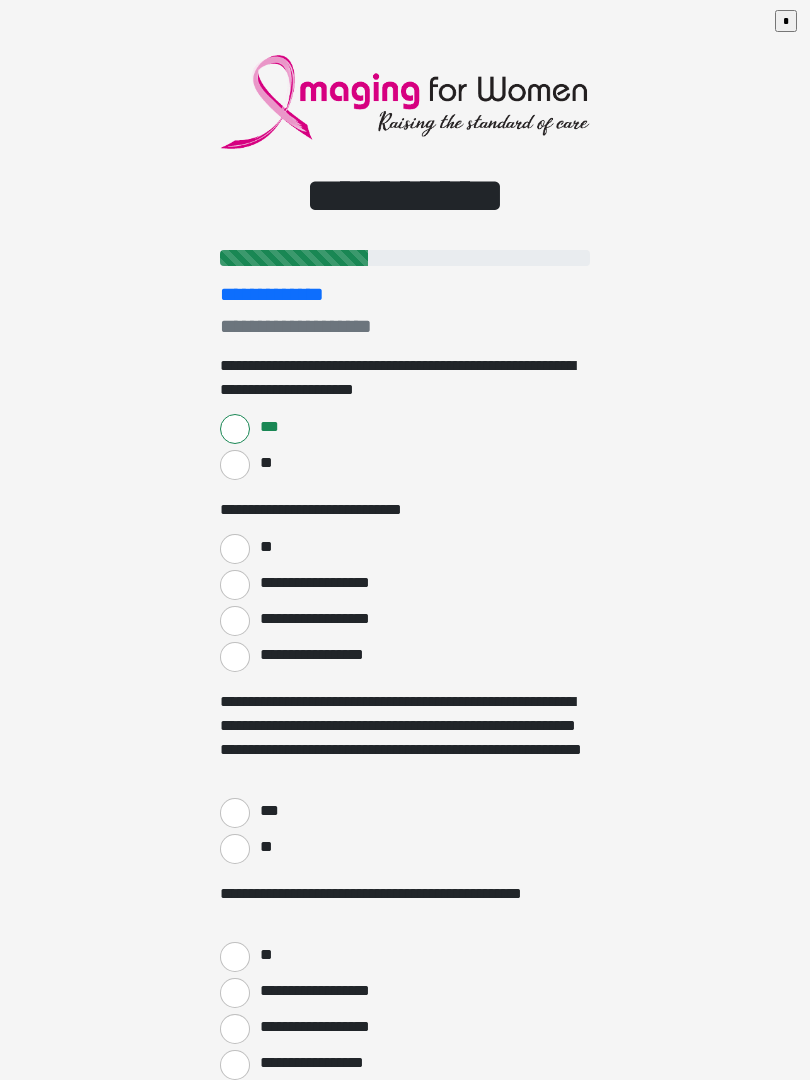 click on "**" at bounding box center [235, 549] 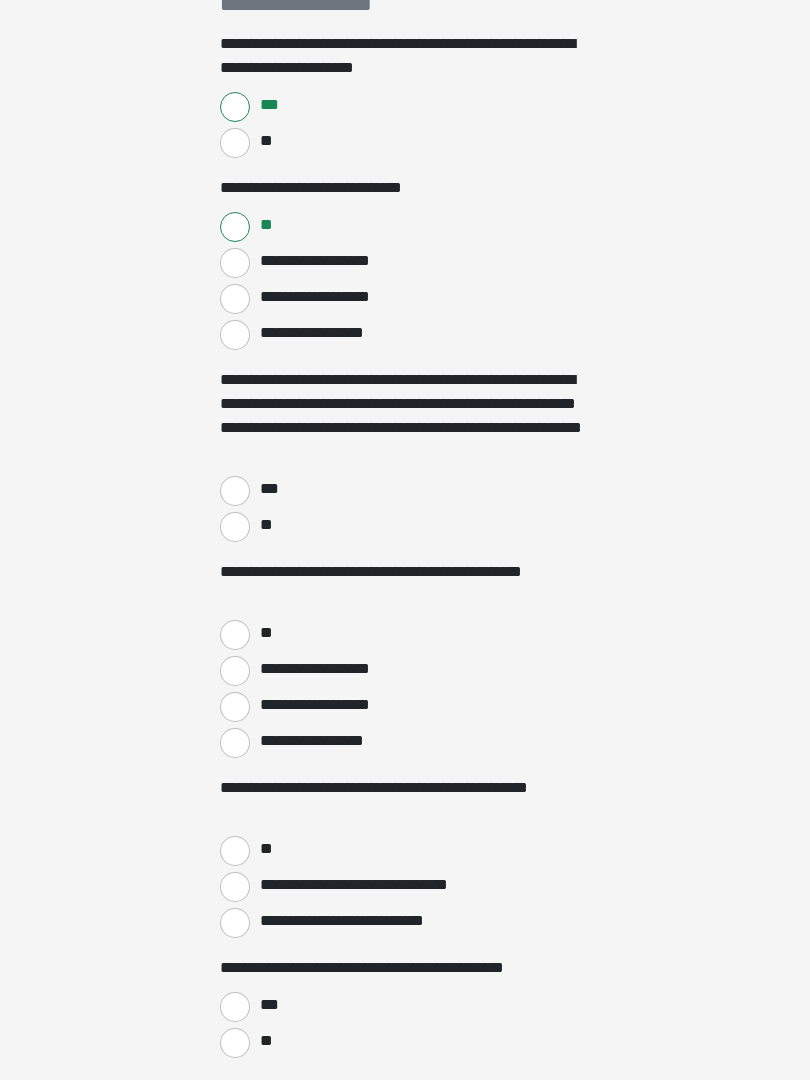 scroll, scrollTop: 326, scrollLeft: 0, axis: vertical 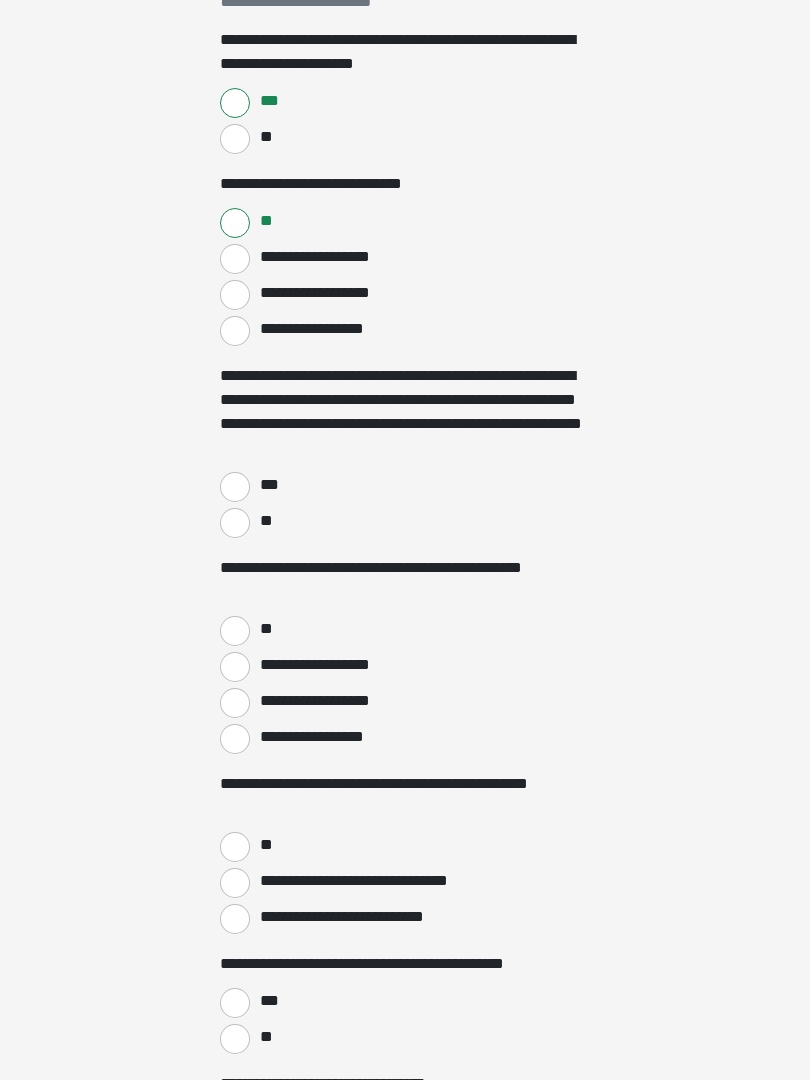 click on "***" at bounding box center (235, 487) 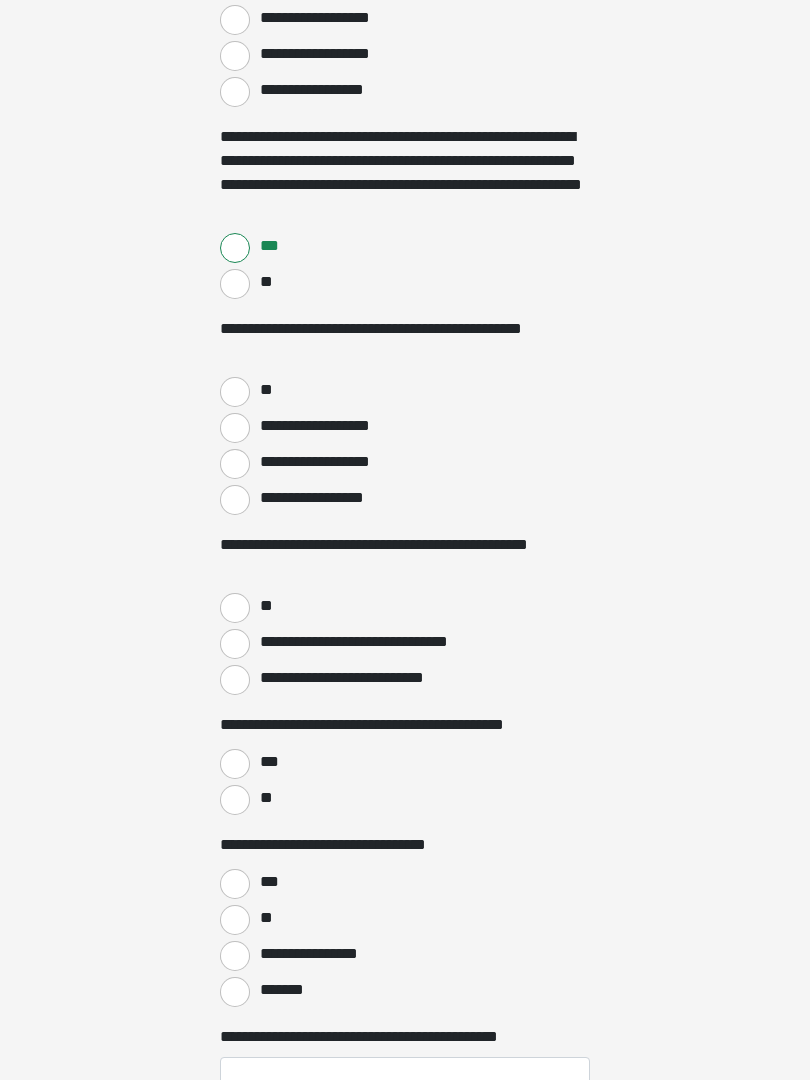 scroll, scrollTop: 573, scrollLeft: 0, axis: vertical 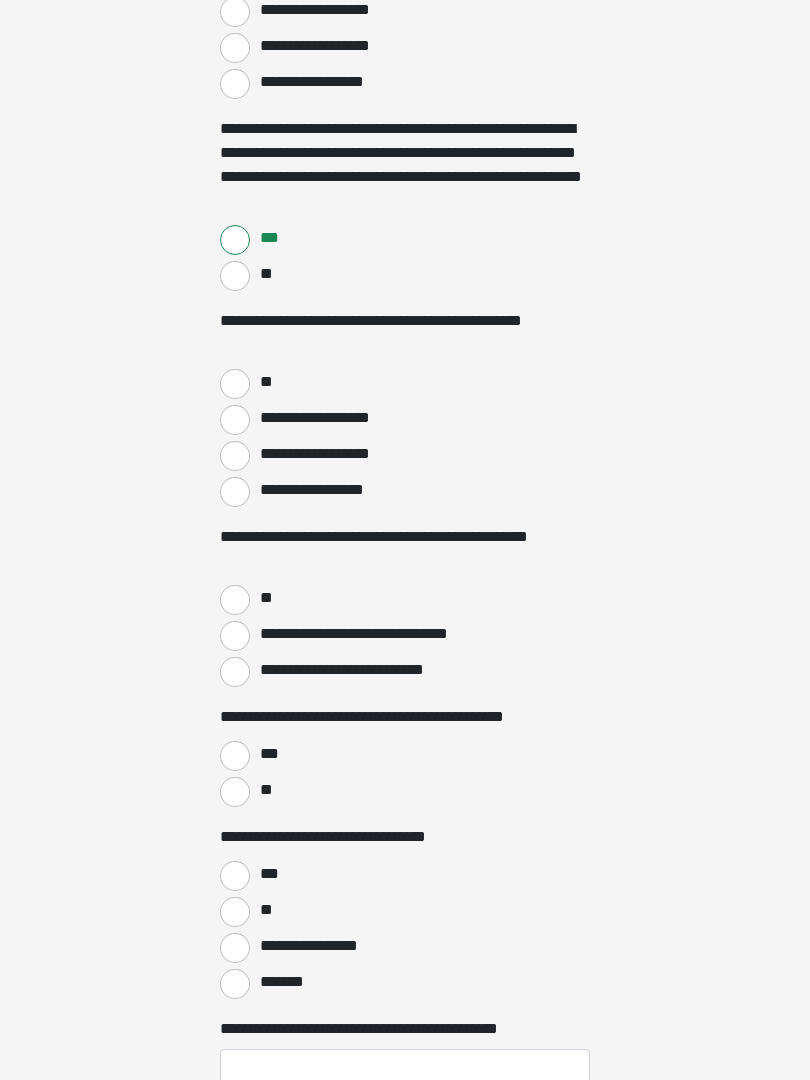 click on "**" at bounding box center [235, 384] 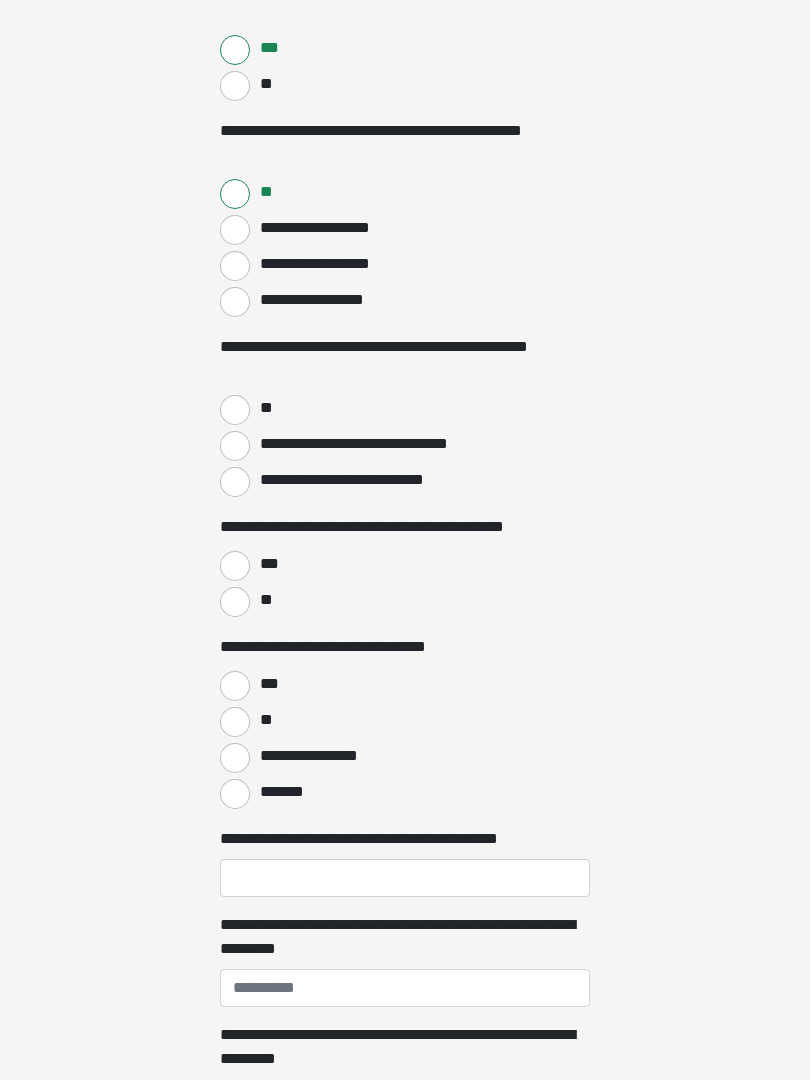 scroll, scrollTop: 773, scrollLeft: 0, axis: vertical 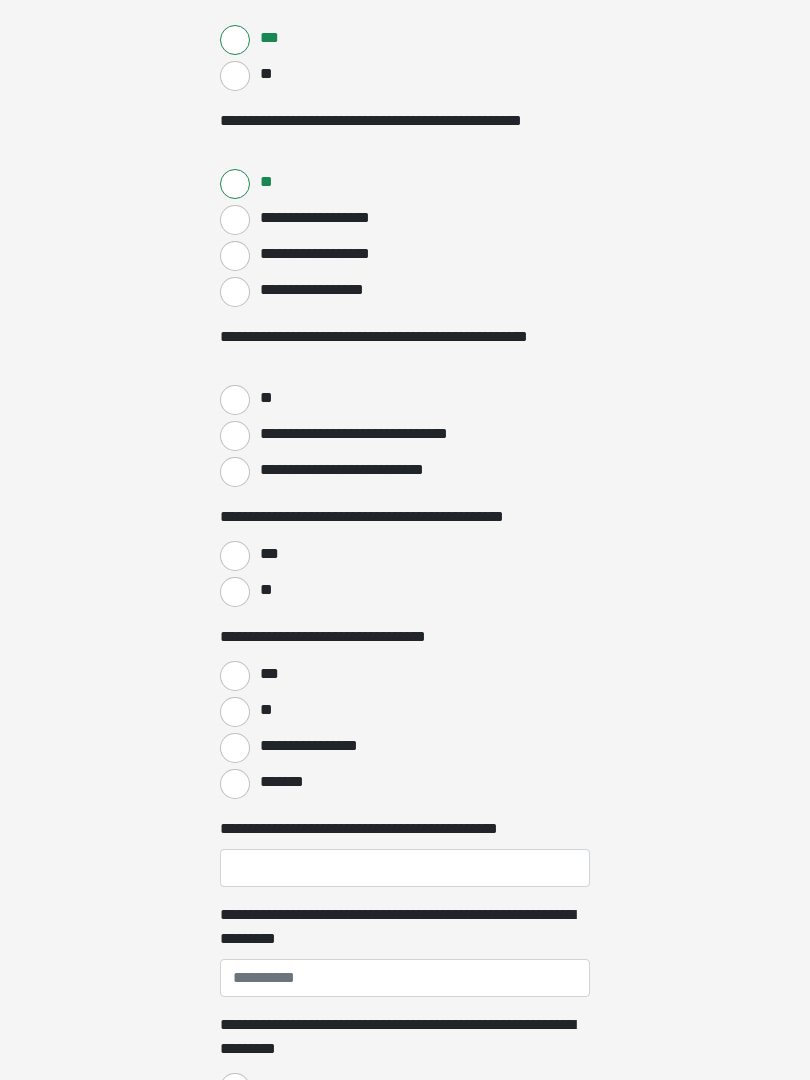 click on "**********" at bounding box center [235, 436] 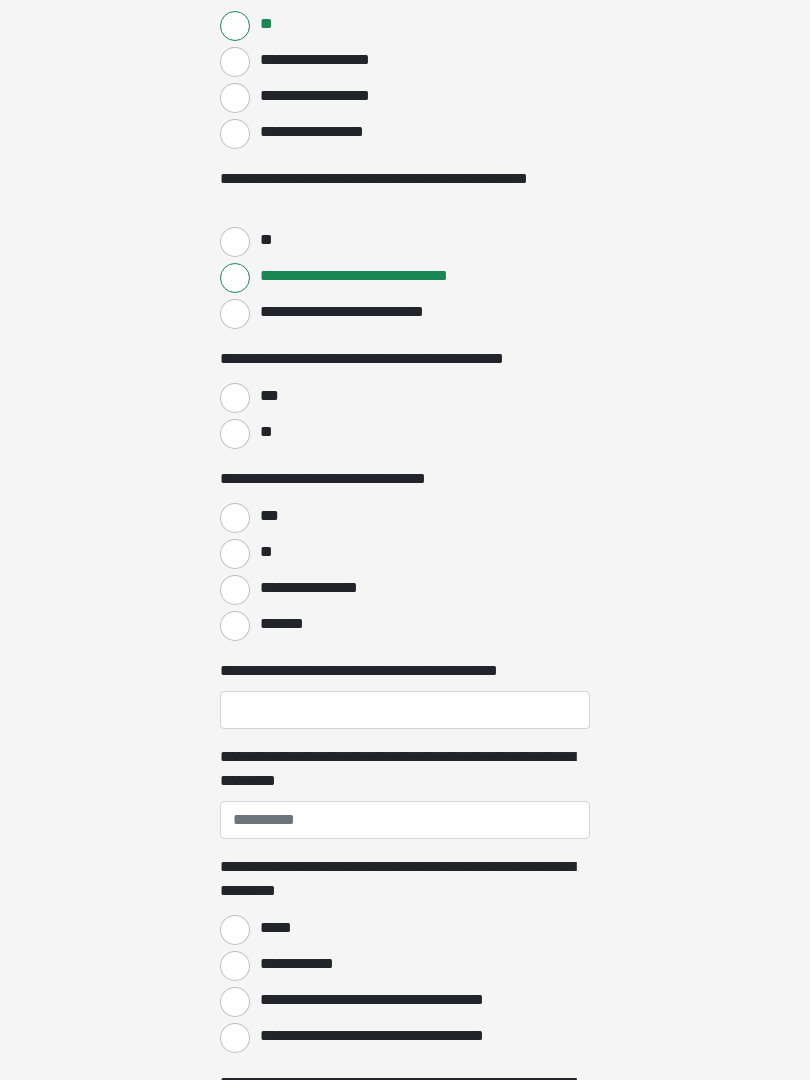 scroll, scrollTop: 936, scrollLeft: 0, axis: vertical 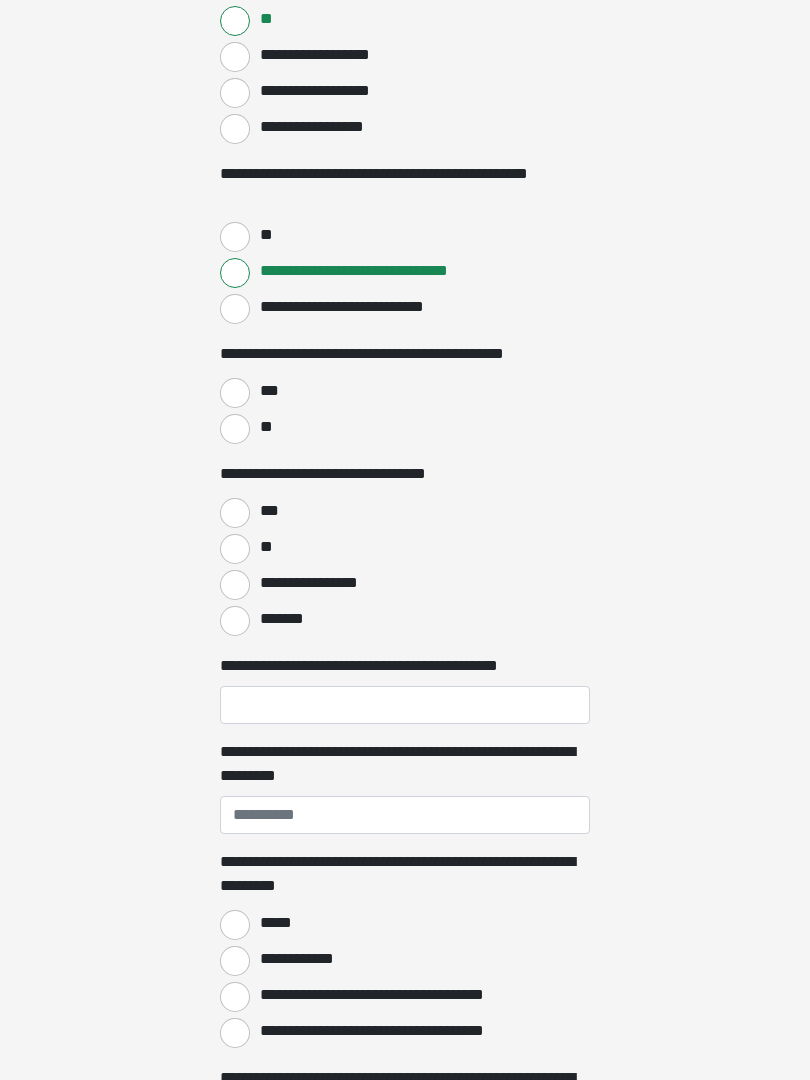 click on "**" at bounding box center (235, 429) 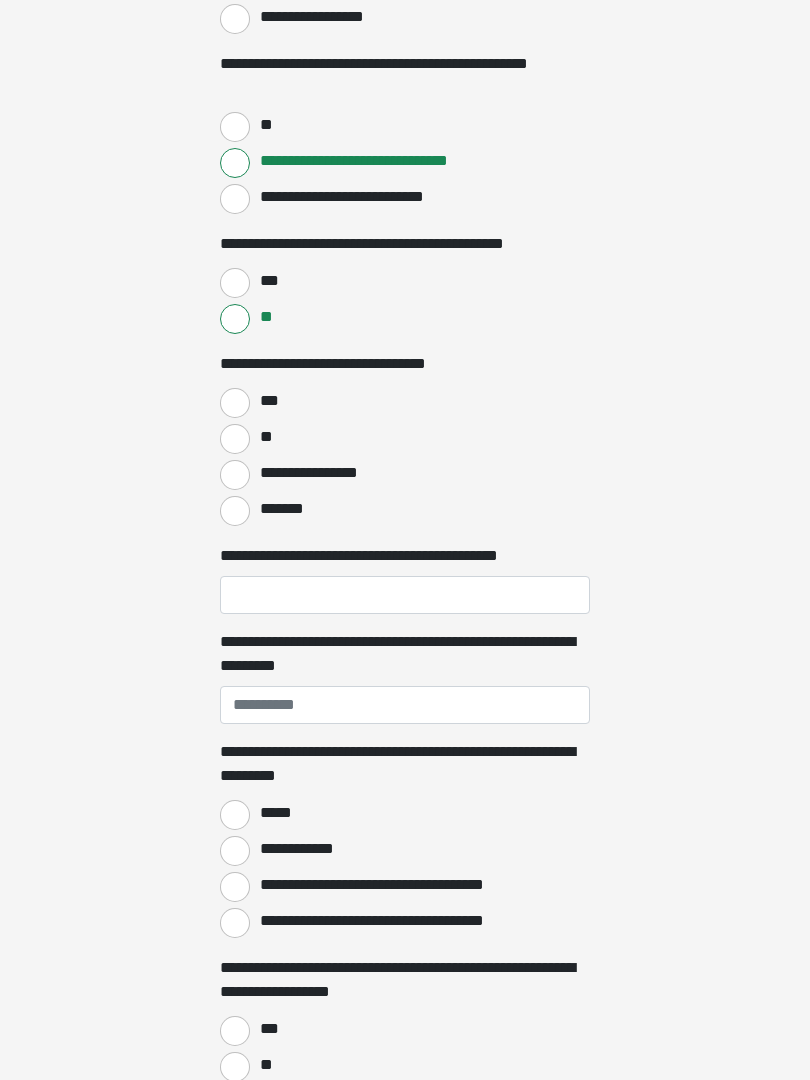 scroll, scrollTop: 1059, scrollLeft: 0, axis: vertical 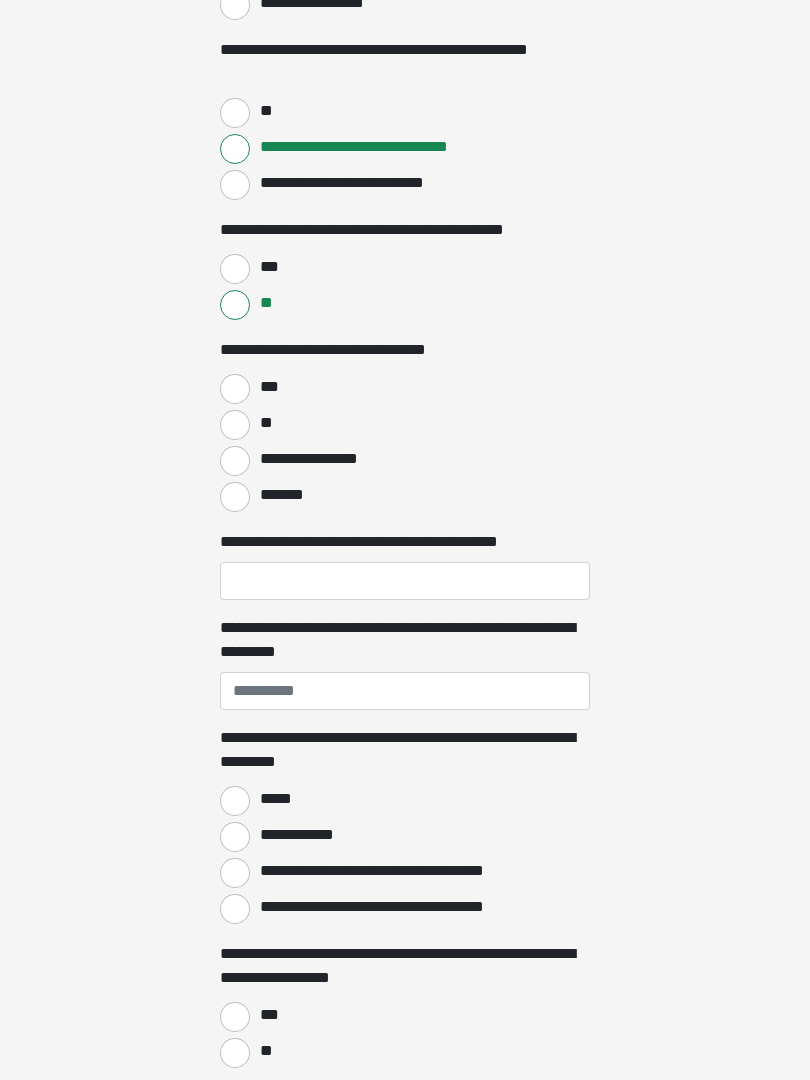 click on "**********" at bounding box center [405, 710] 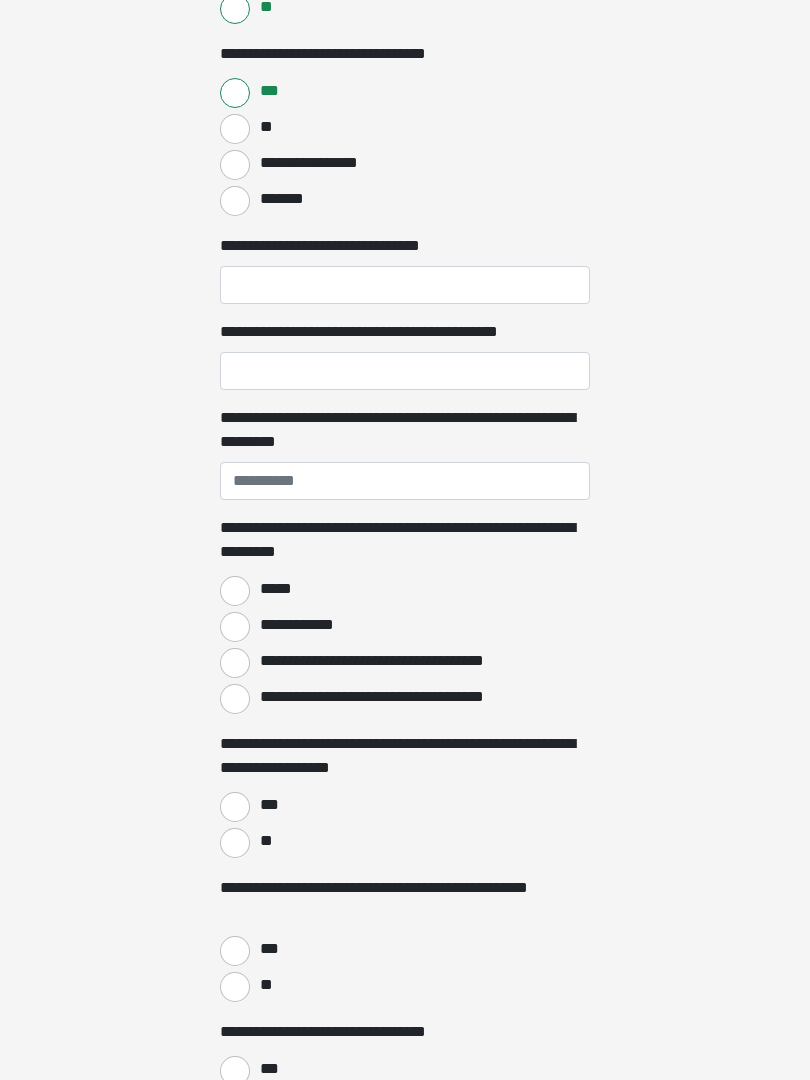 scroll, scrollTop: 1358, scrollLeft: 0, axis: vertical 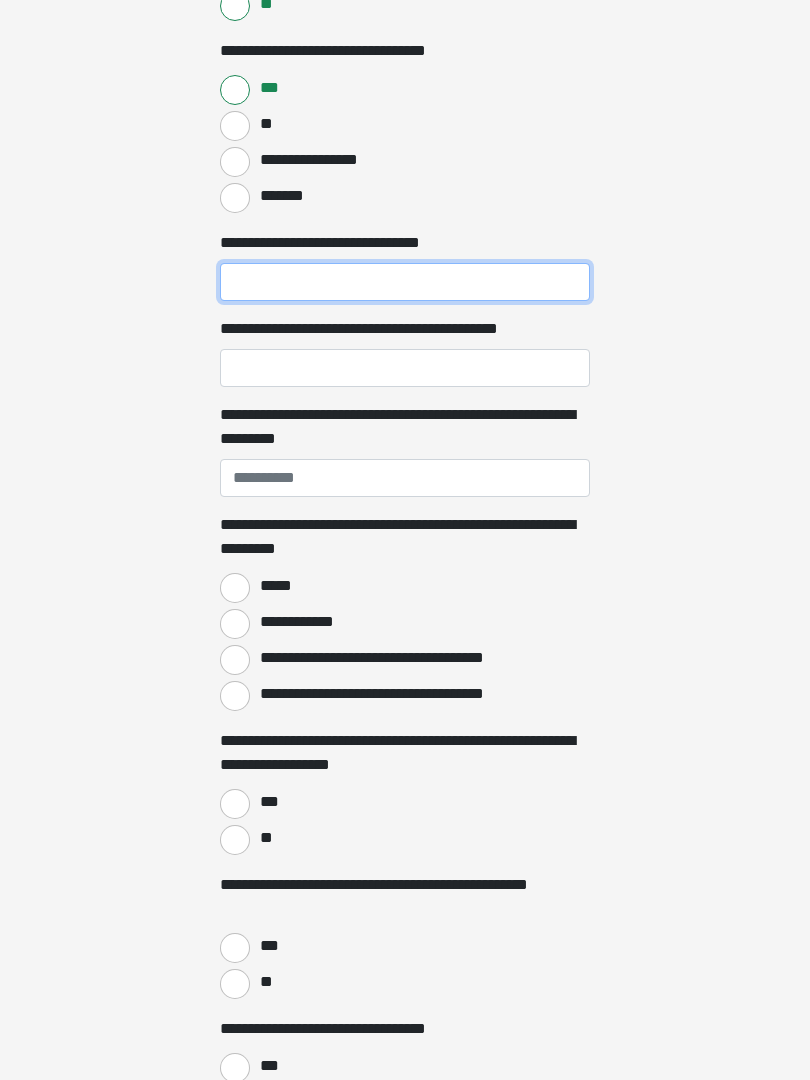 click on "**********" at bounding box center [405, 283] 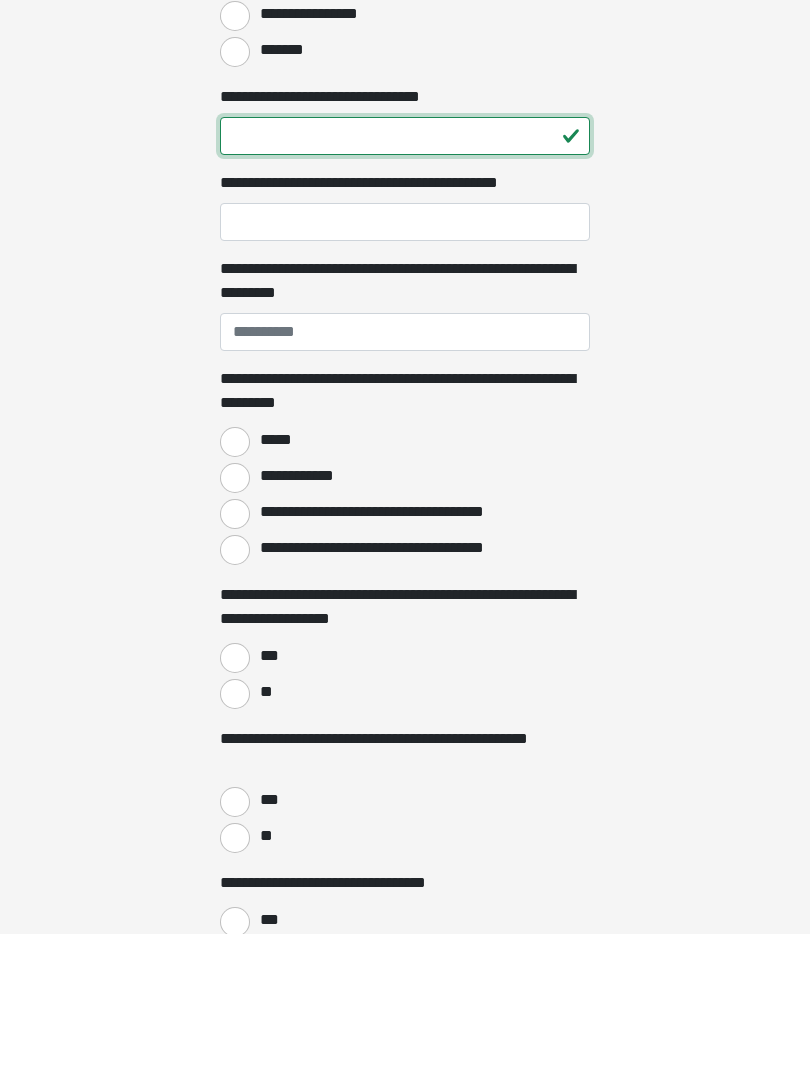 type on "**" 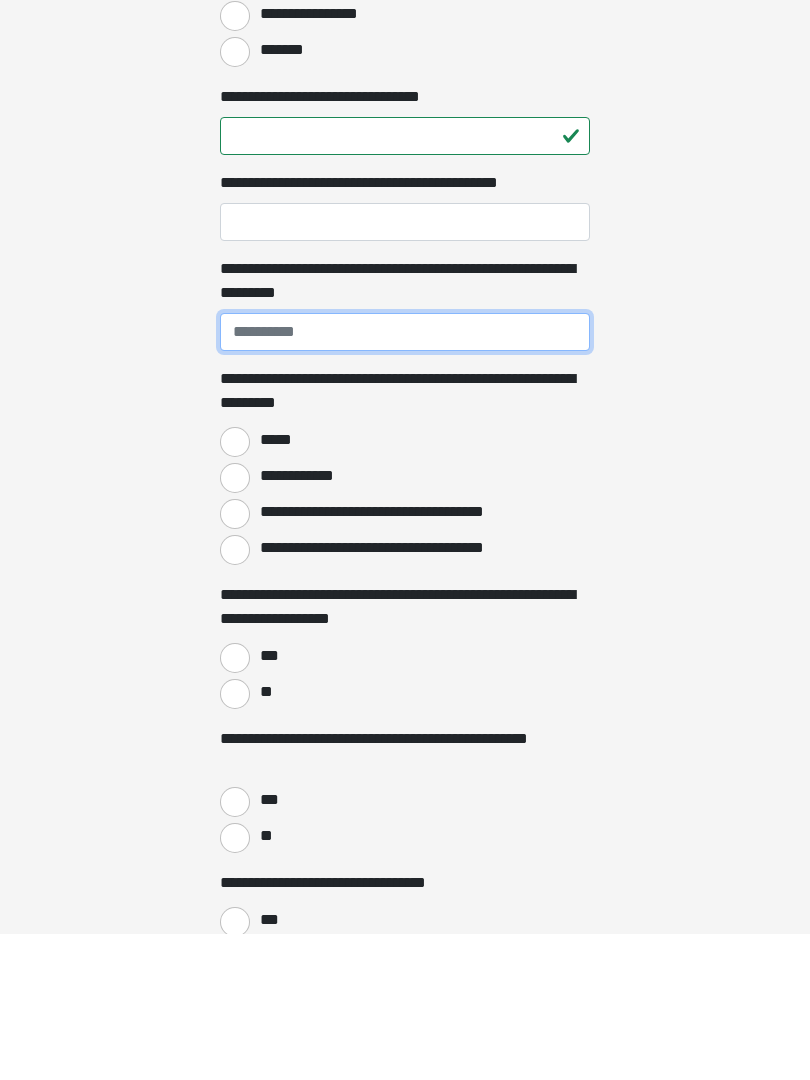 click on "**********" at bounding box center [405, 479] 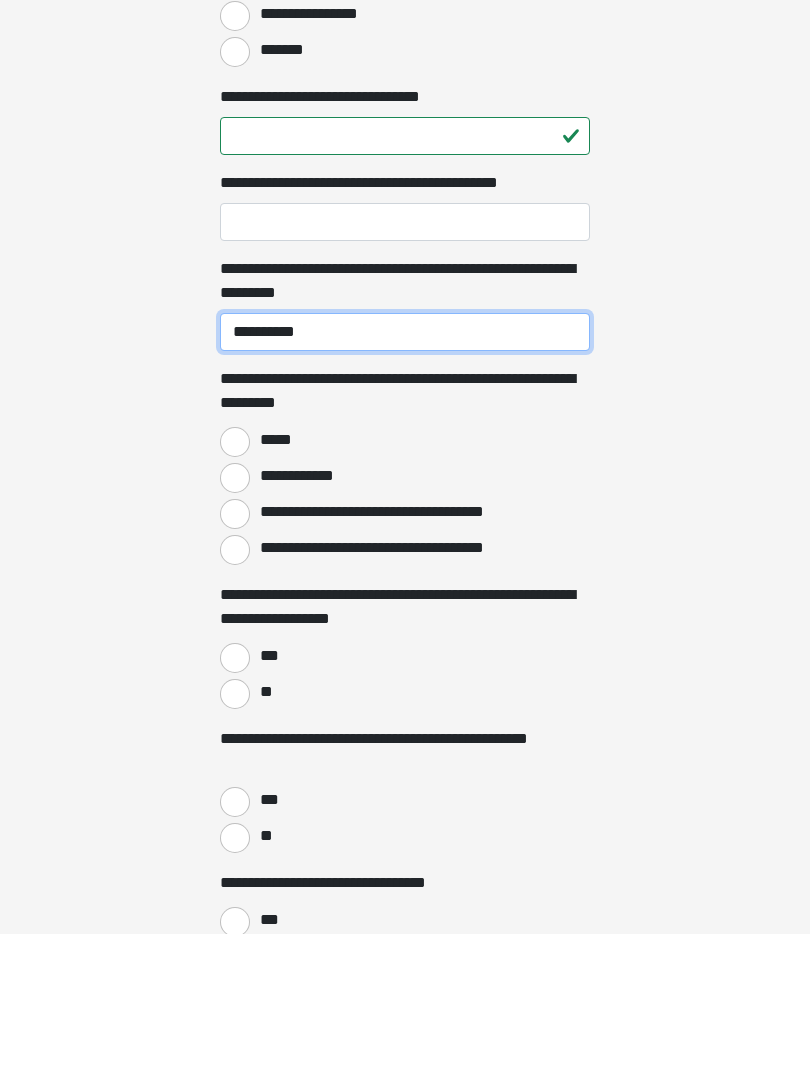 type on "**********" 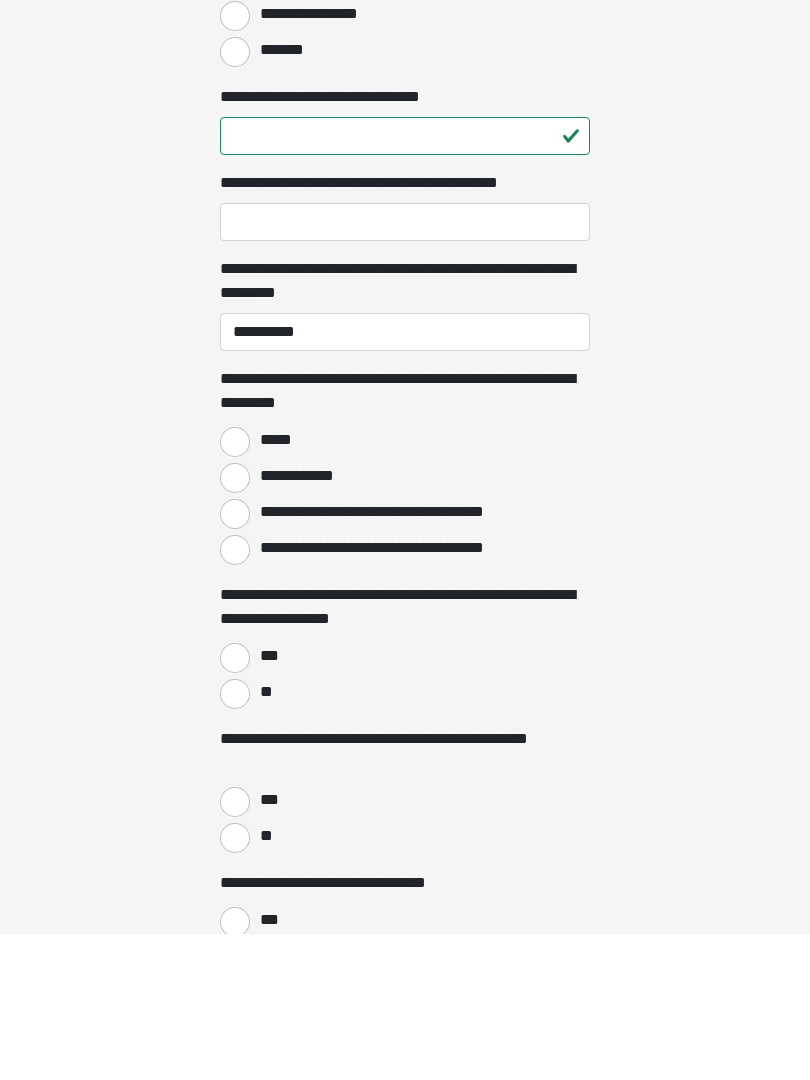 click on "*****" at bounding box center (276, 587) 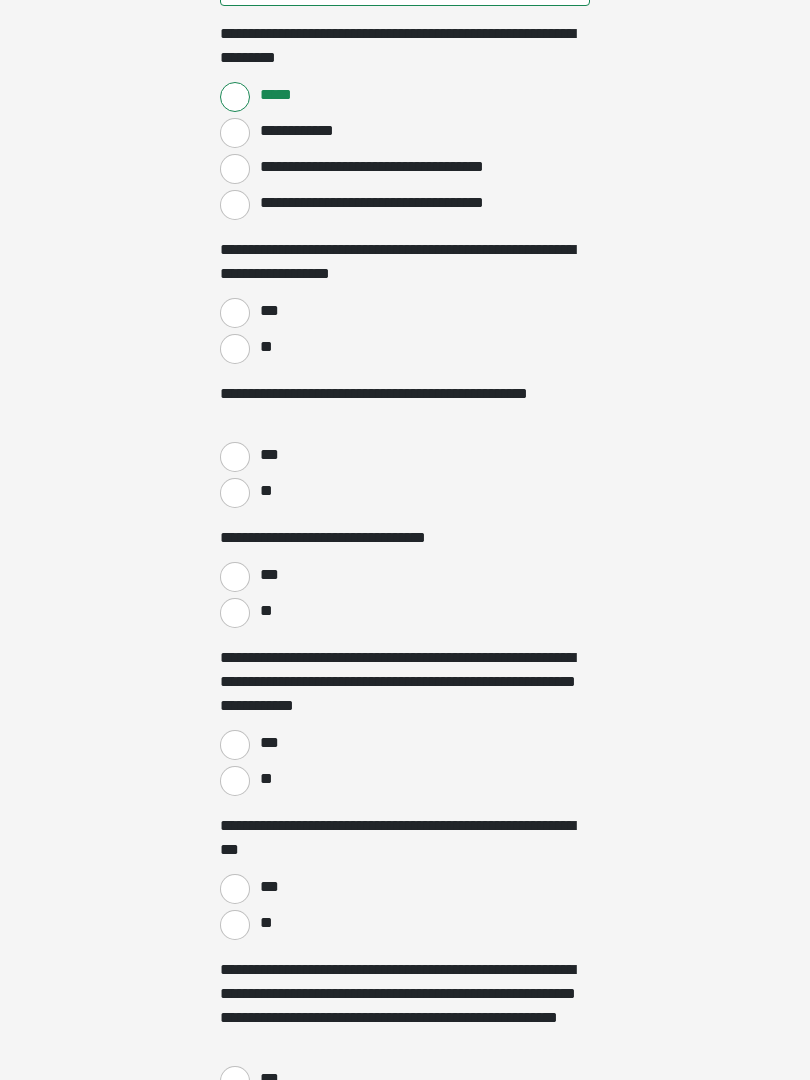 click on "**" at bounding box center [235, 350] 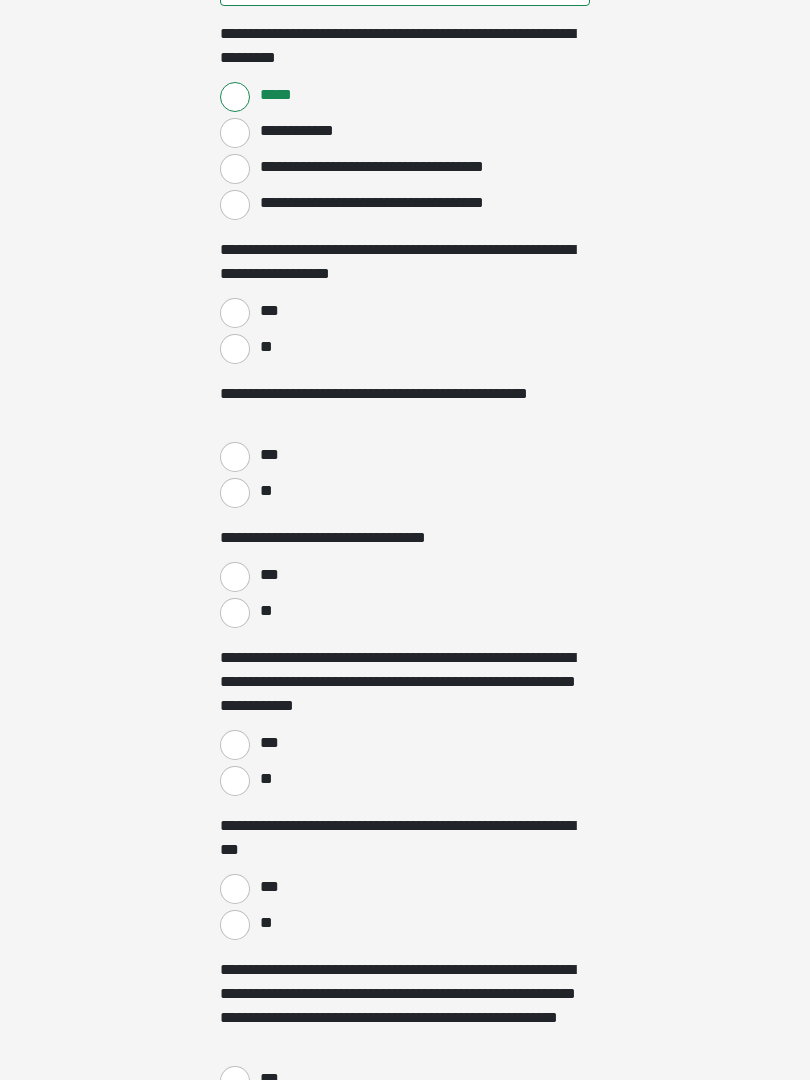 scroll, scrollTop: 1850, scrollLeft: 0, axis: vertical 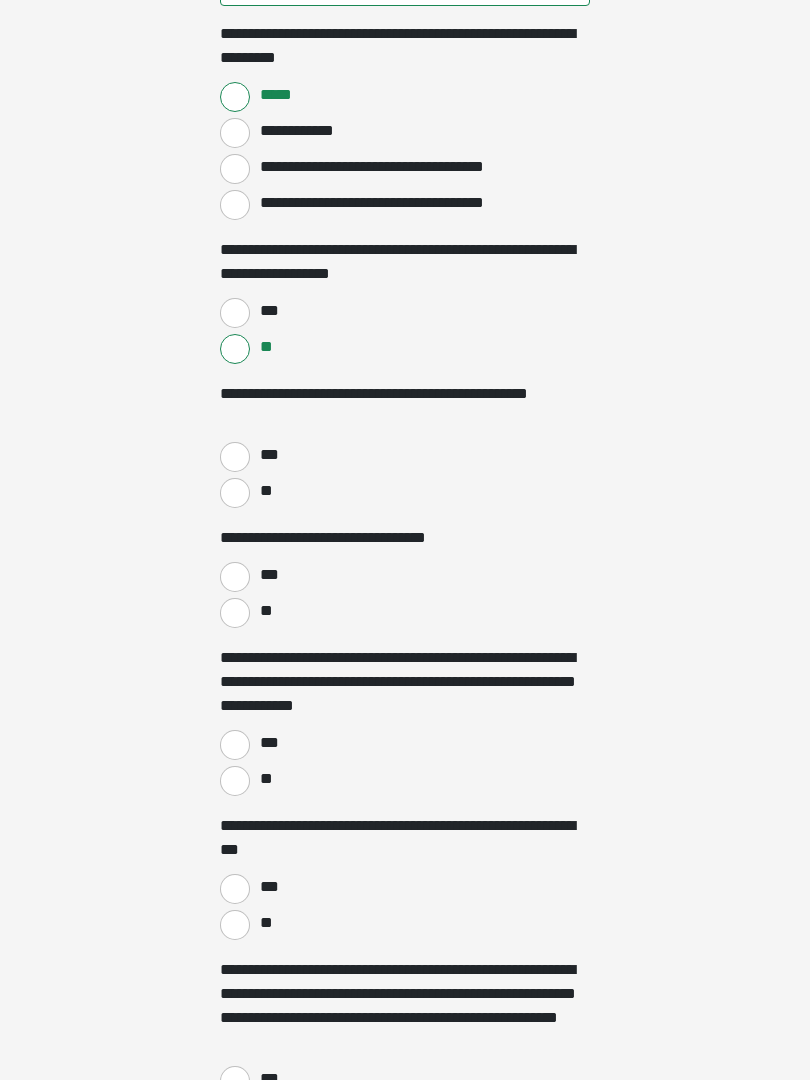 click on "**" at bounding box center [235, 493] 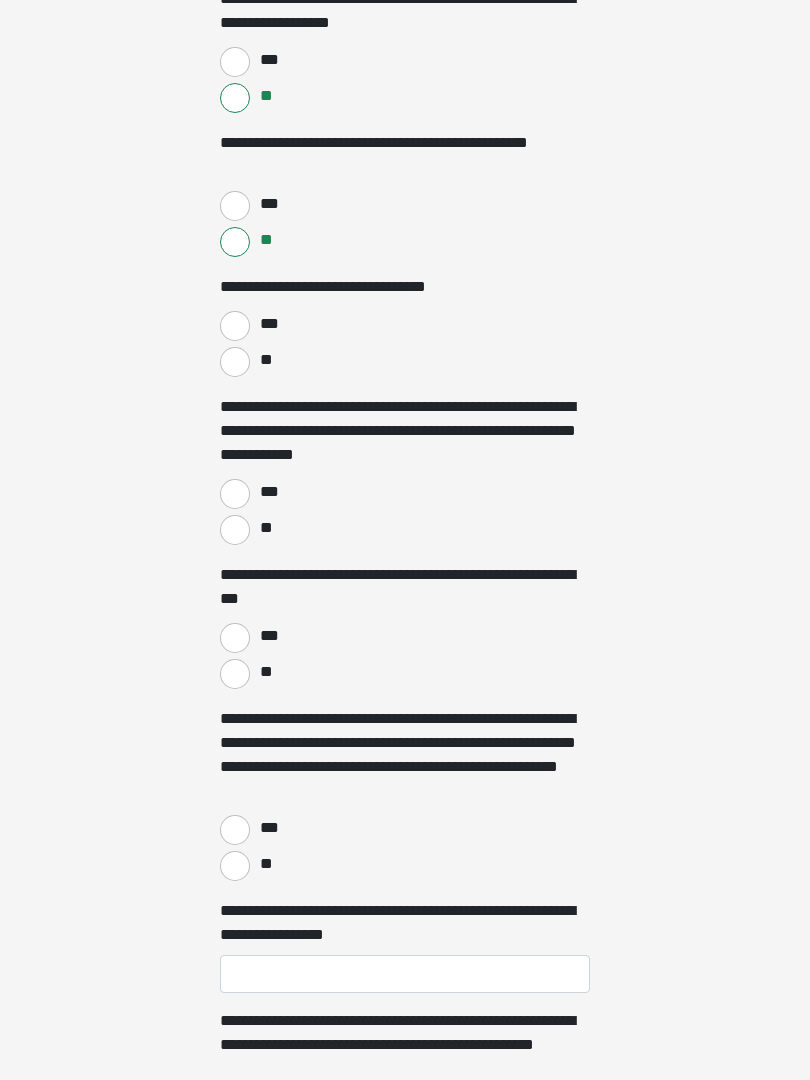 scroll, scrollTop: 2105, scrollLeft: 0, axis: vertical 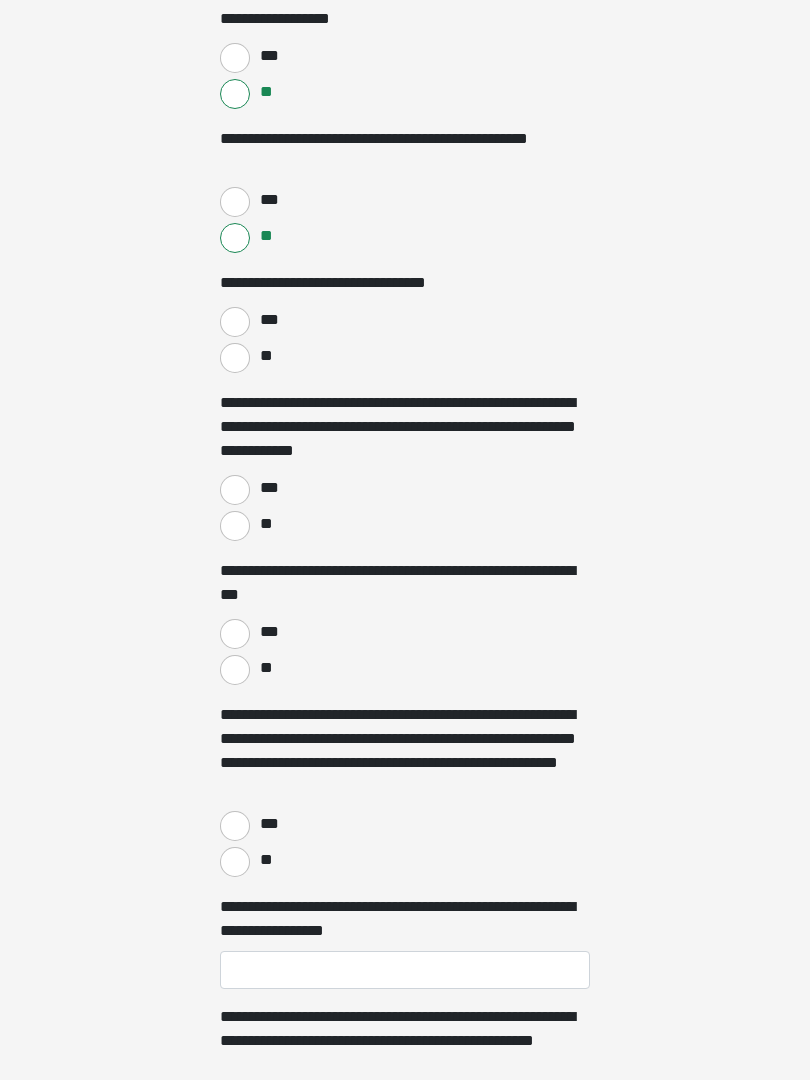 click on "**" at bounding box center (235, 358) 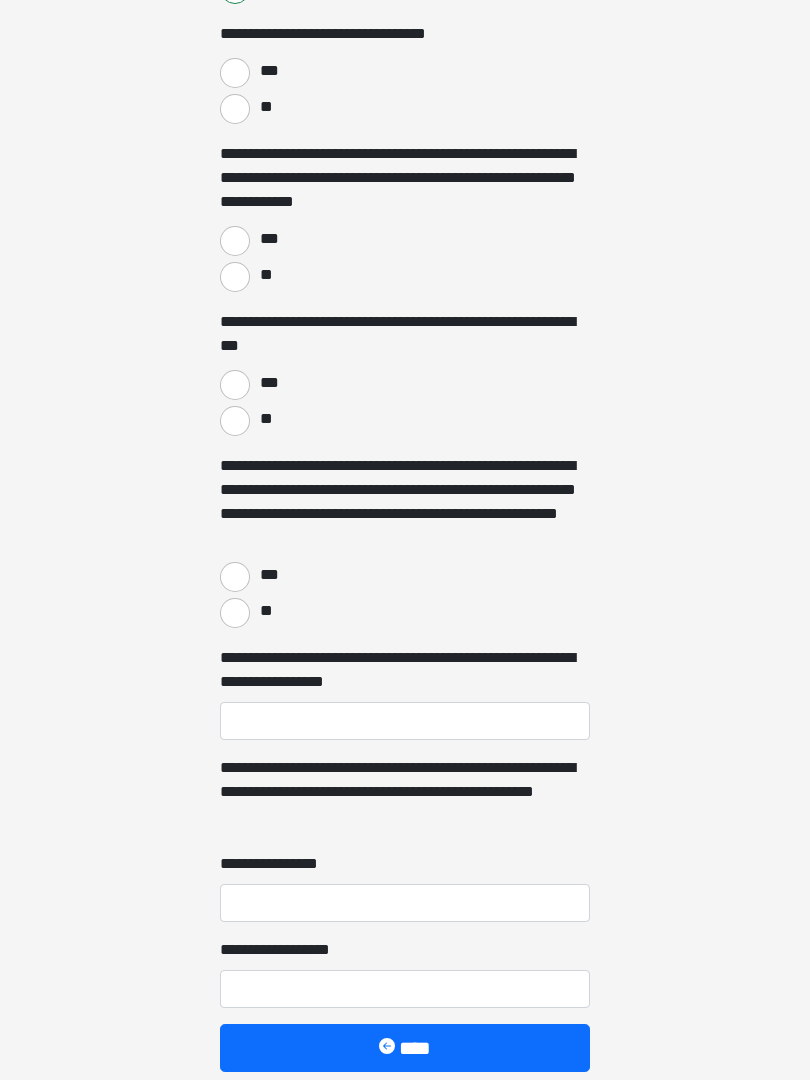 scroll, scrollTop: 2354, scrollLeft: 0, axis: vertical 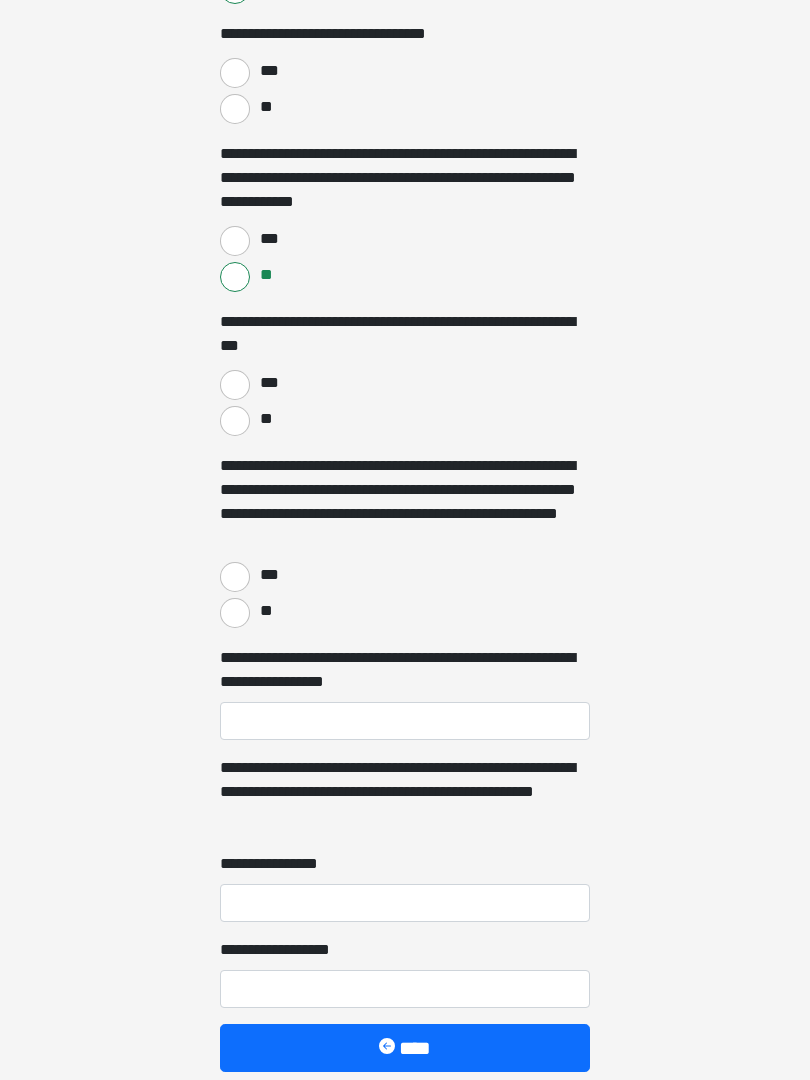 click on "**" at bounding box center [235, 421] 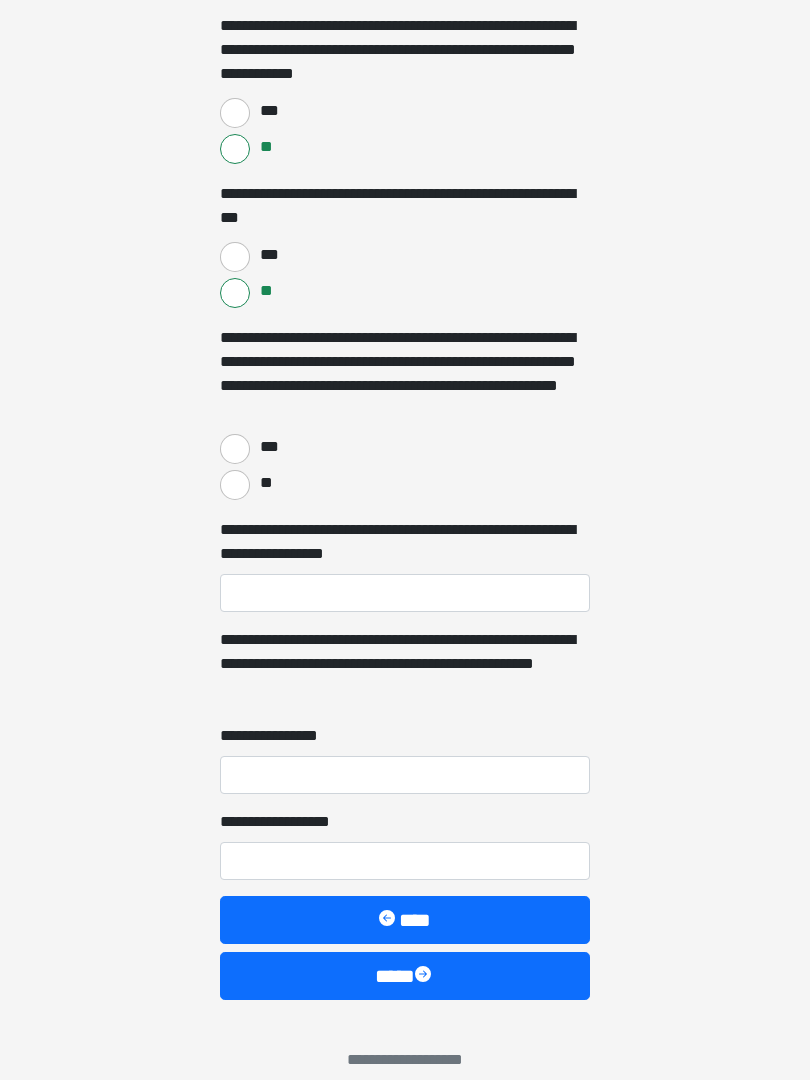 scroll, scrollTop: 2505, scrollLeft: 0, axis: vertical 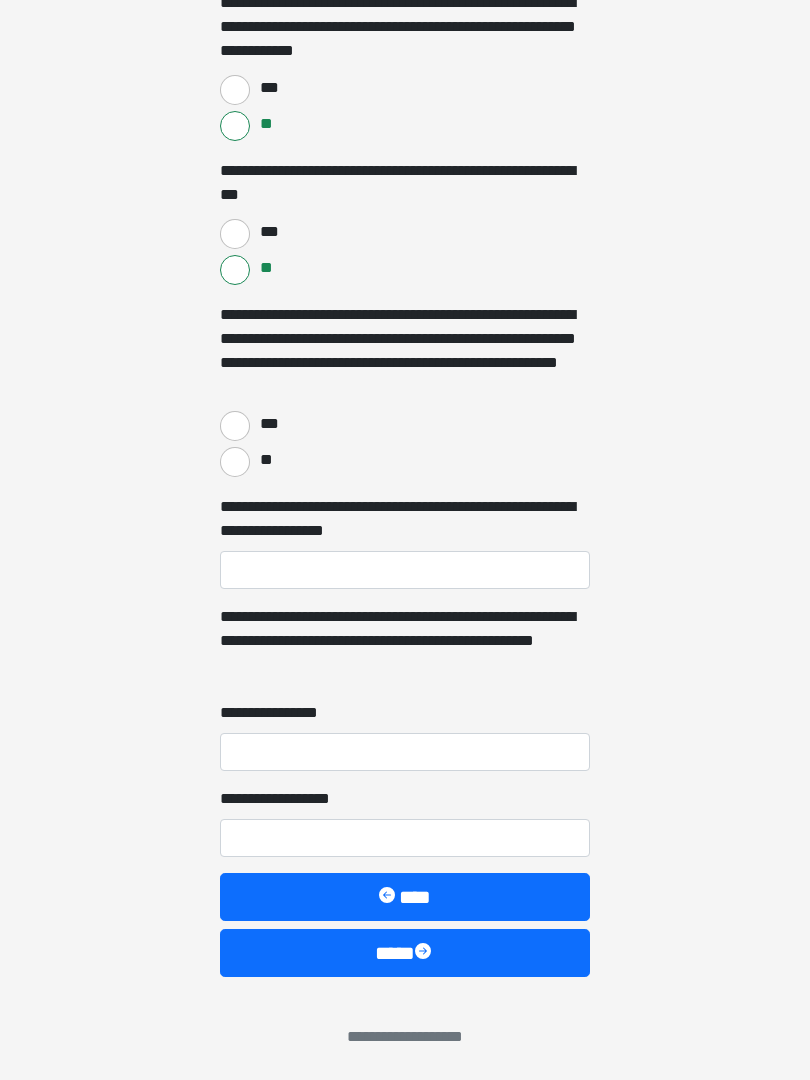 click on "**" at bounding box center [235, 462] 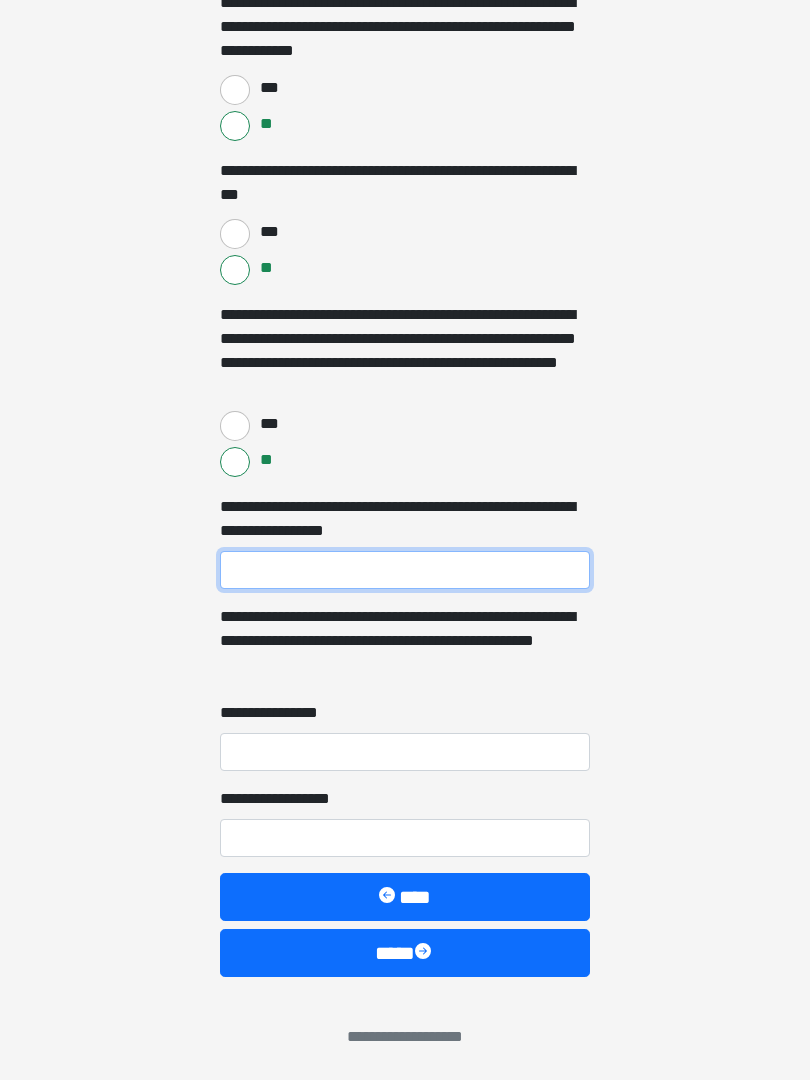 click on "**********" at bounding box center [405, 570] 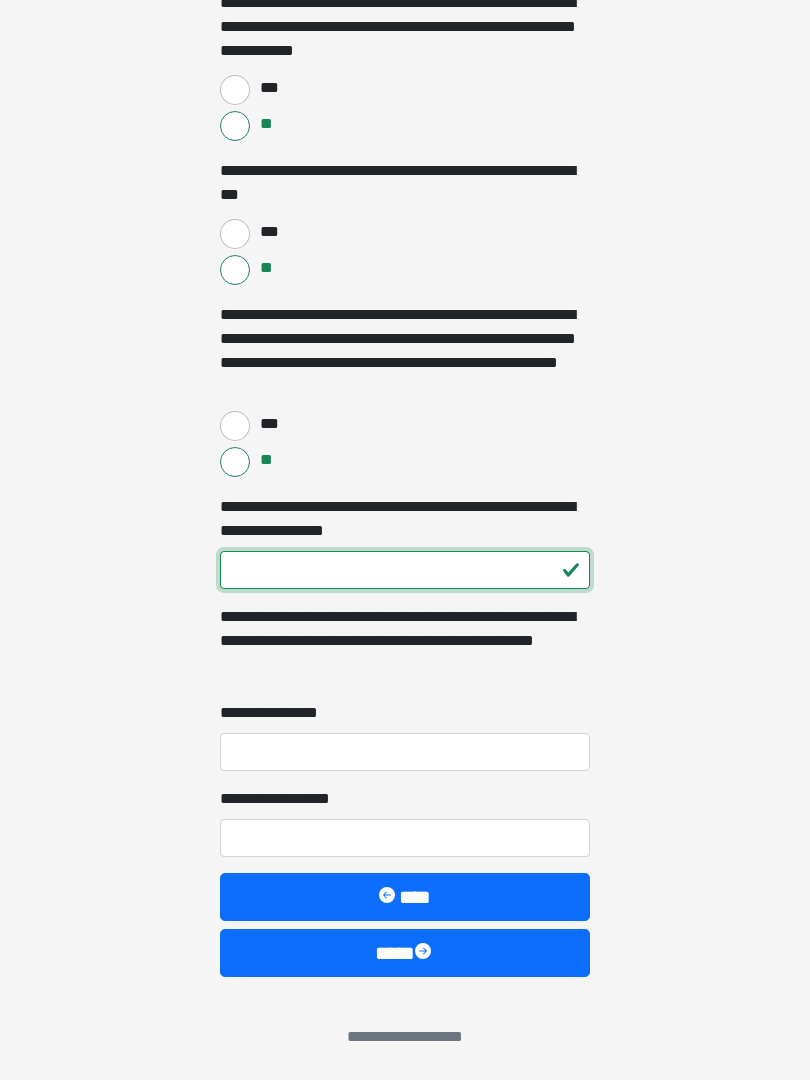type on "***" 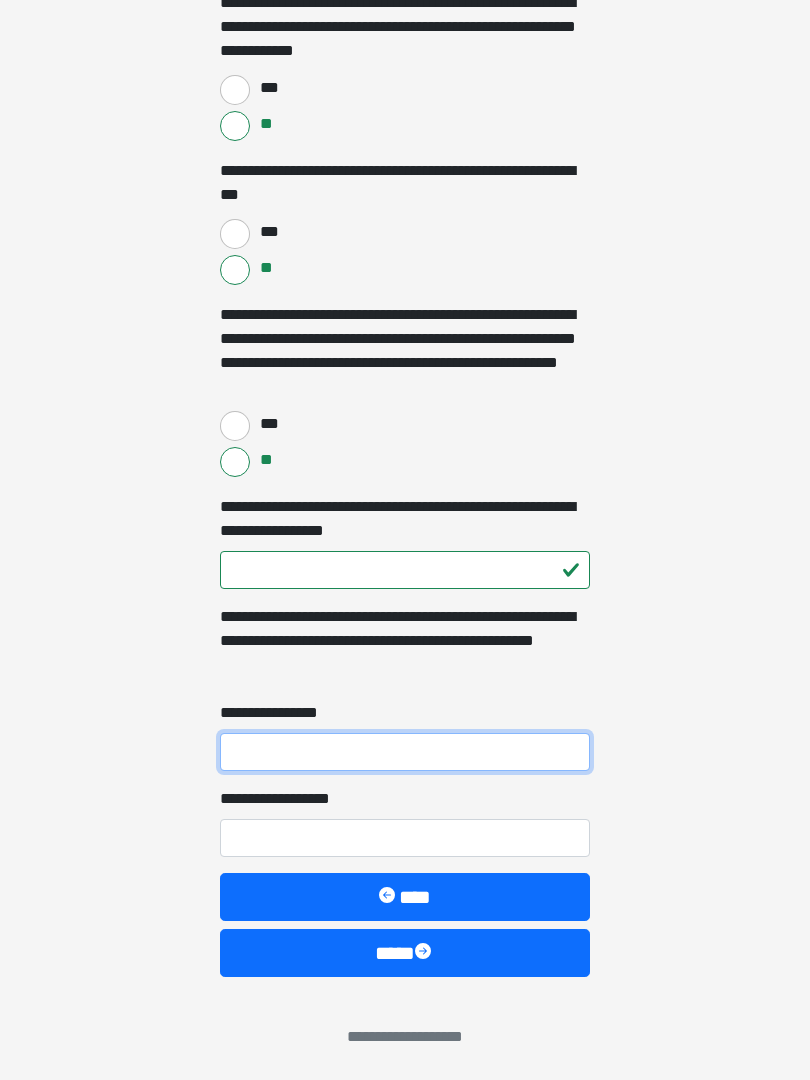 click on "**********" at bounding box center (405, 752) 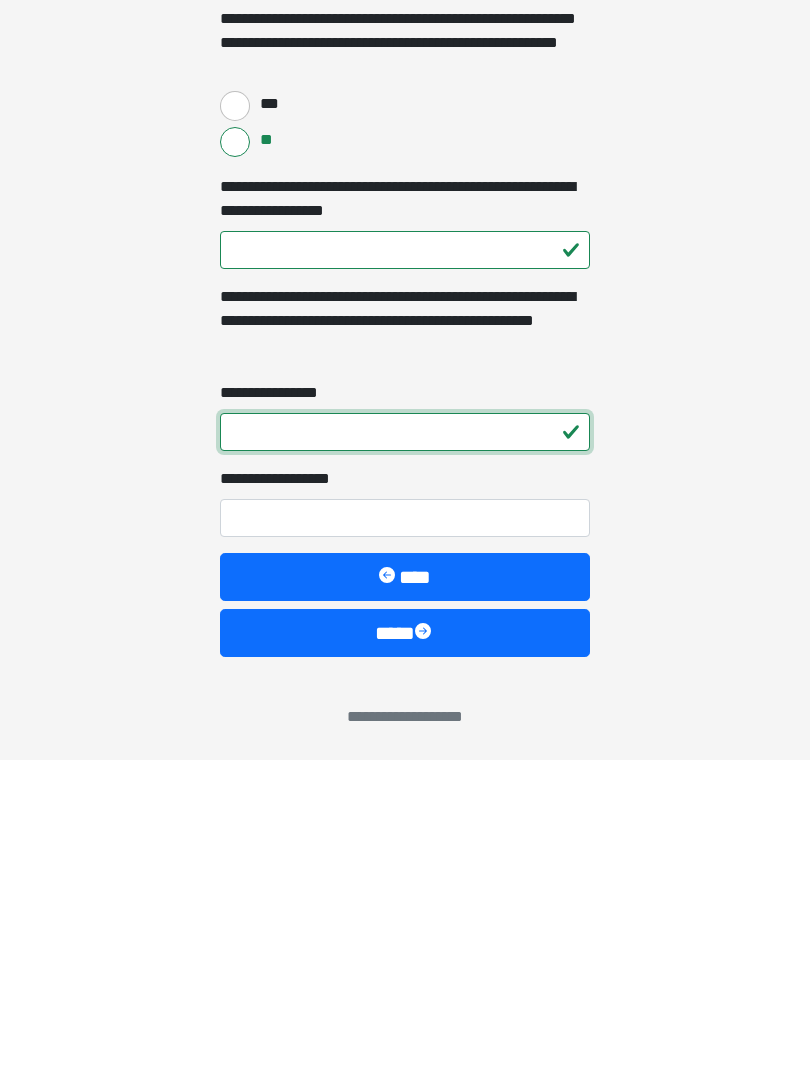 type on "*" 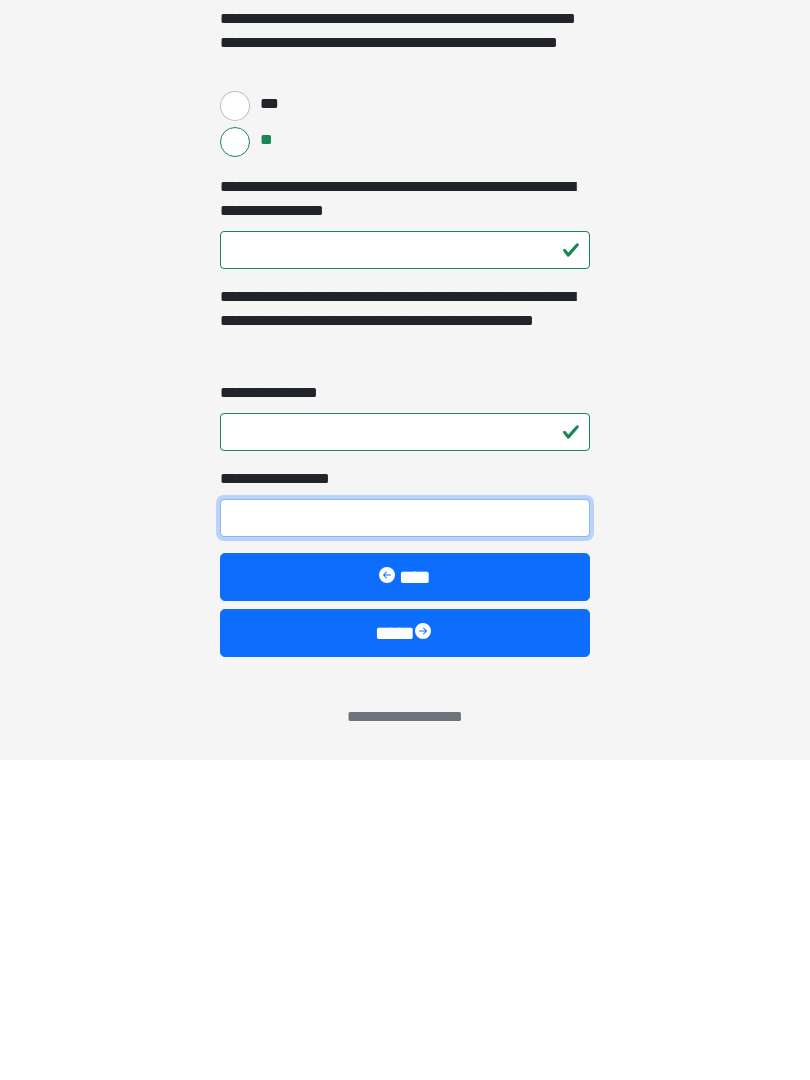click on "**********" at bounding box center [405, 838] 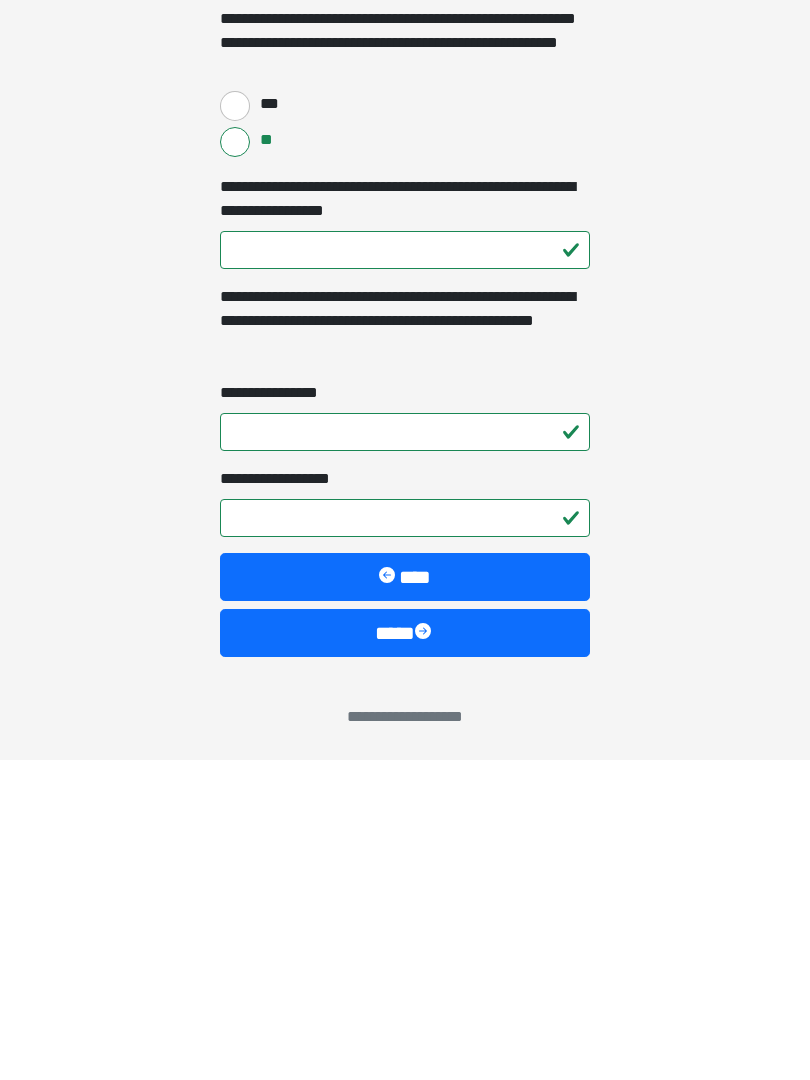 click on "****" at bounding box center [405, 953] 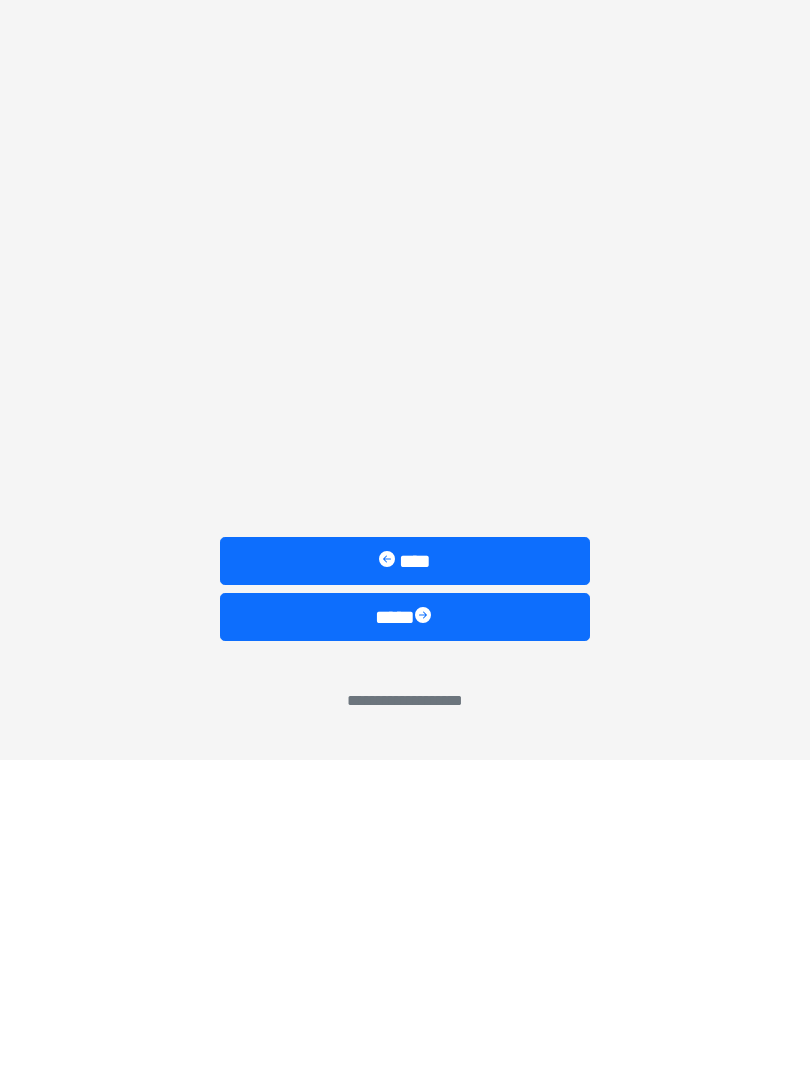 scroll, scrollTop: 0, scrollLeft: 0, axis: both 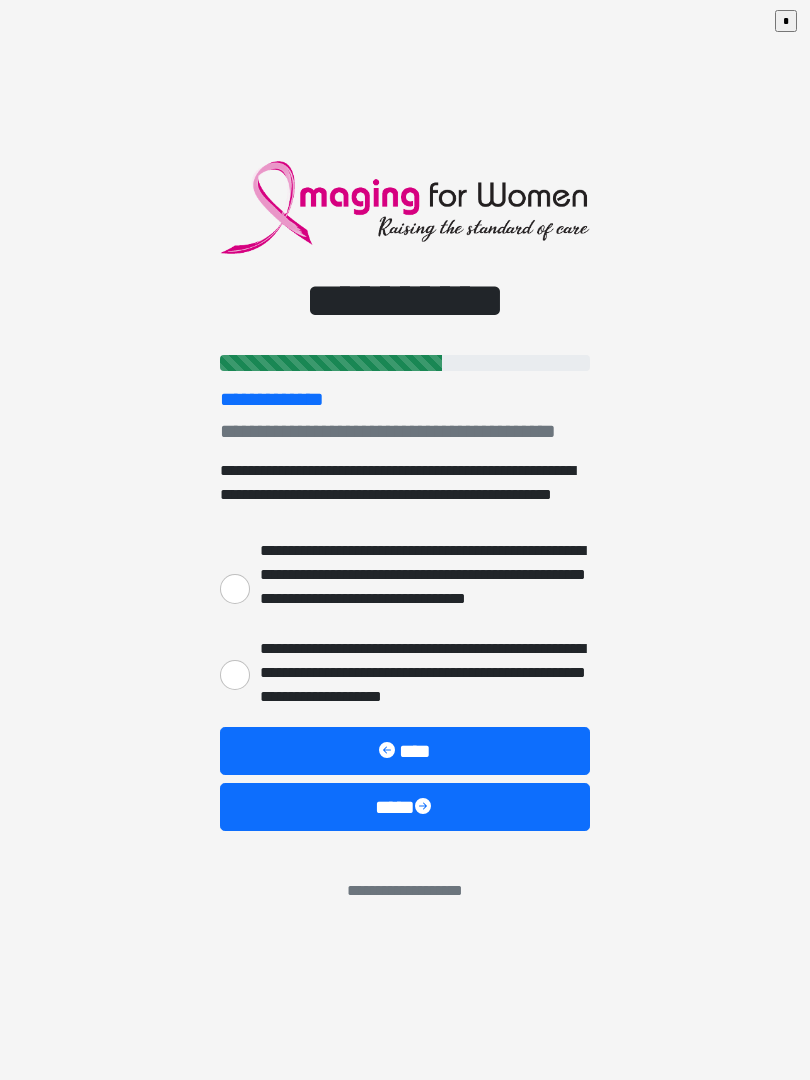 click on "**********" at bounding box center [235, 589] 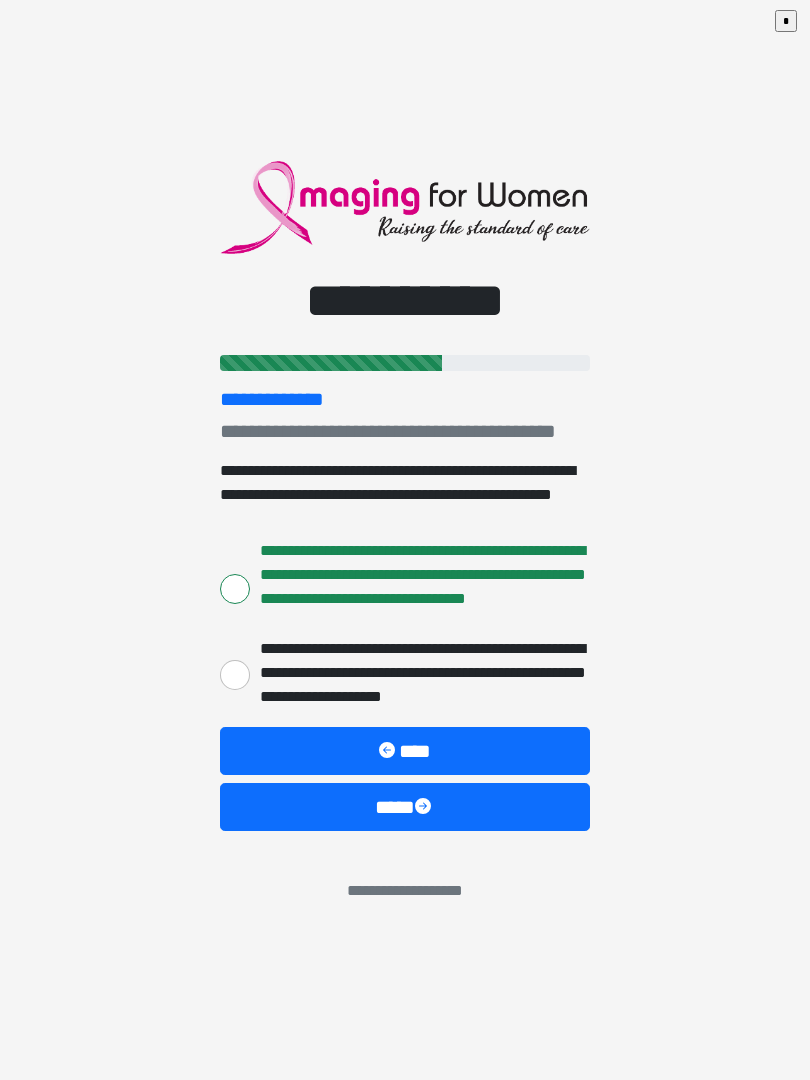 click on "****" at bounding box center (405, 807) 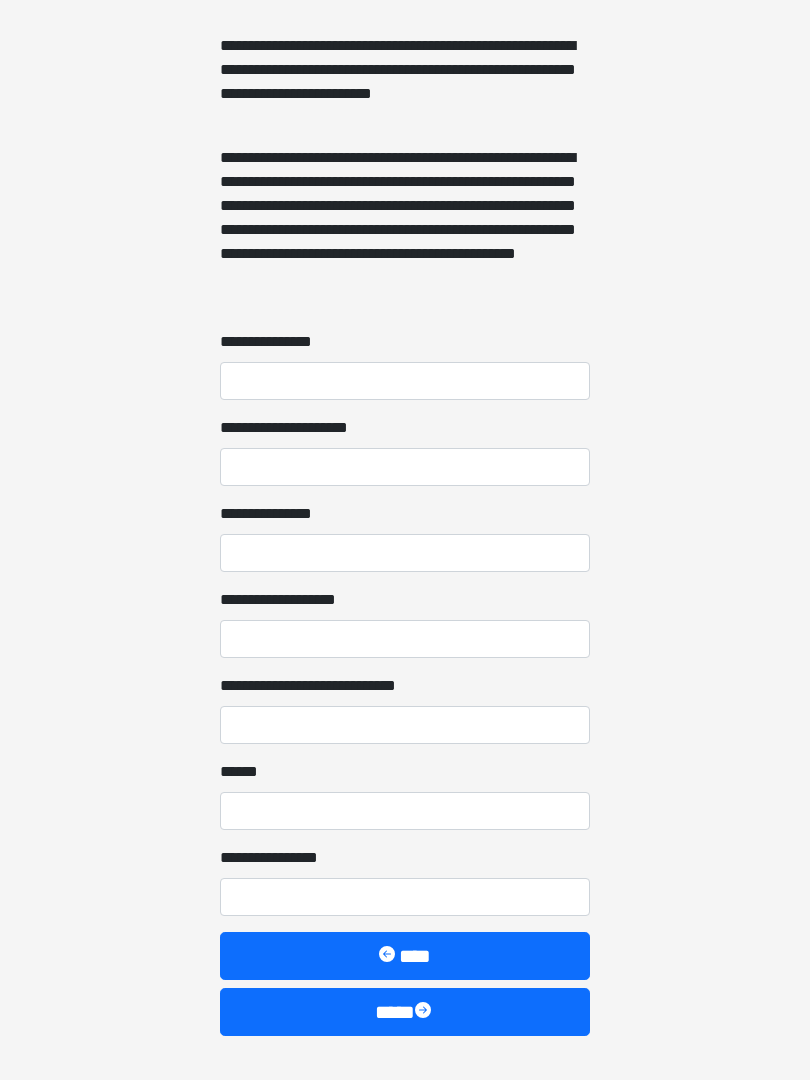 scroll, scrollTop: 1467, scrollLeft: 0, axis: vertical 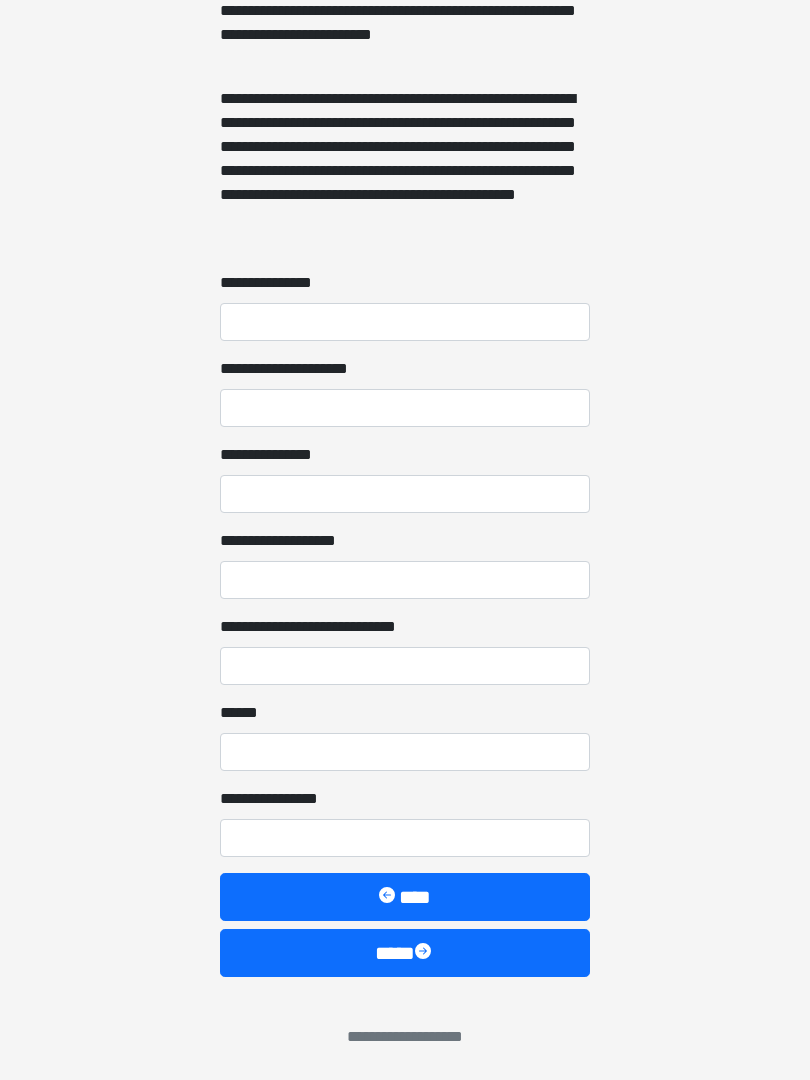 click on "****" at bounding box center (405, 953) 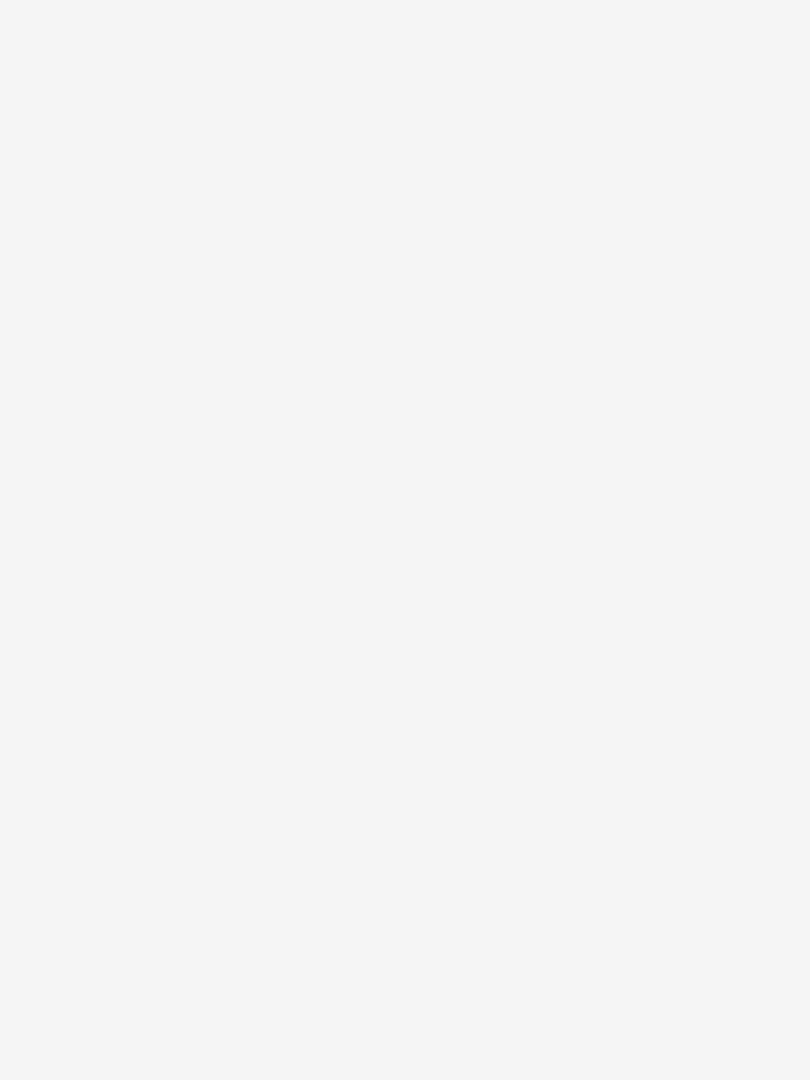 scroll, scrollTop: 0, scrollLeft: 0, axis: both 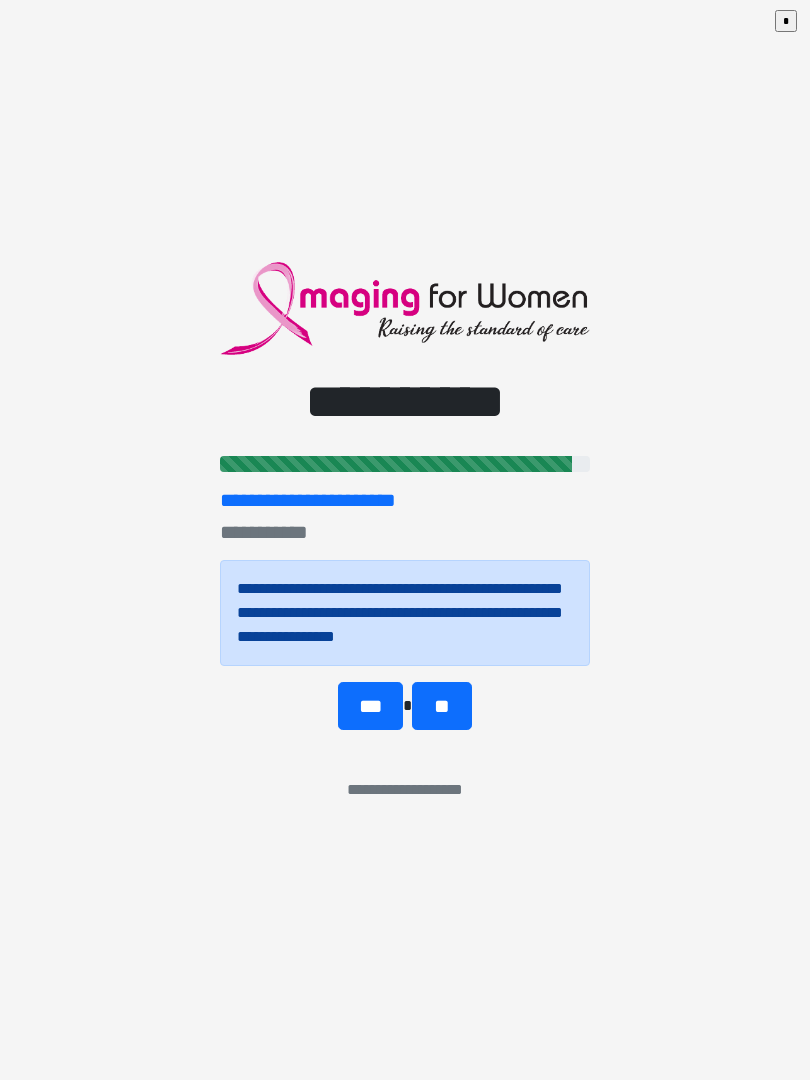 click on "**" at bounding box center (441, 706) 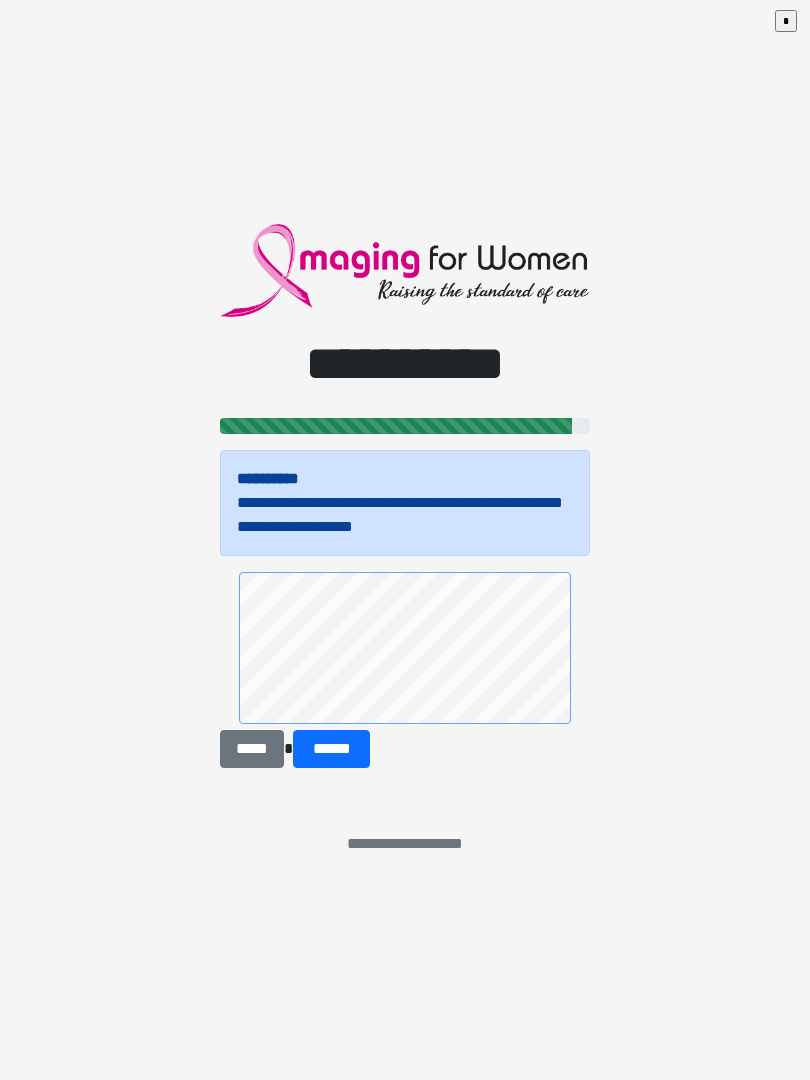 click on "******" at bounding box center [331, 749] 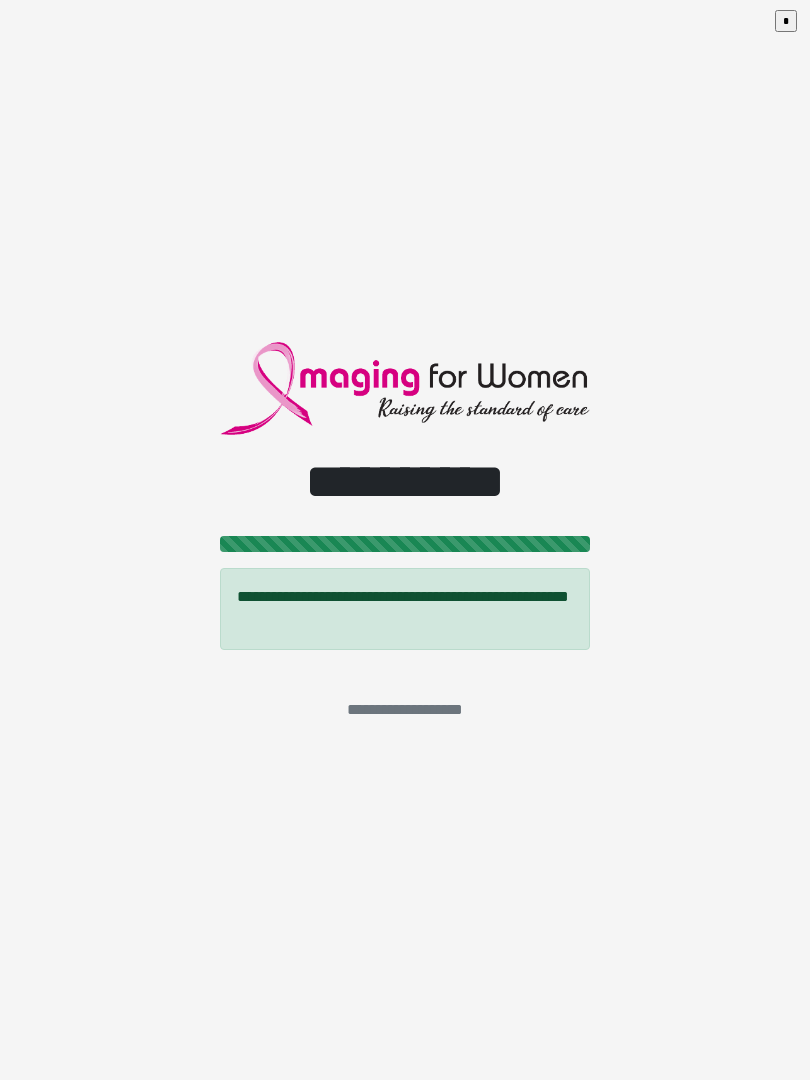 click on "*" at bounding box center (786, 21) 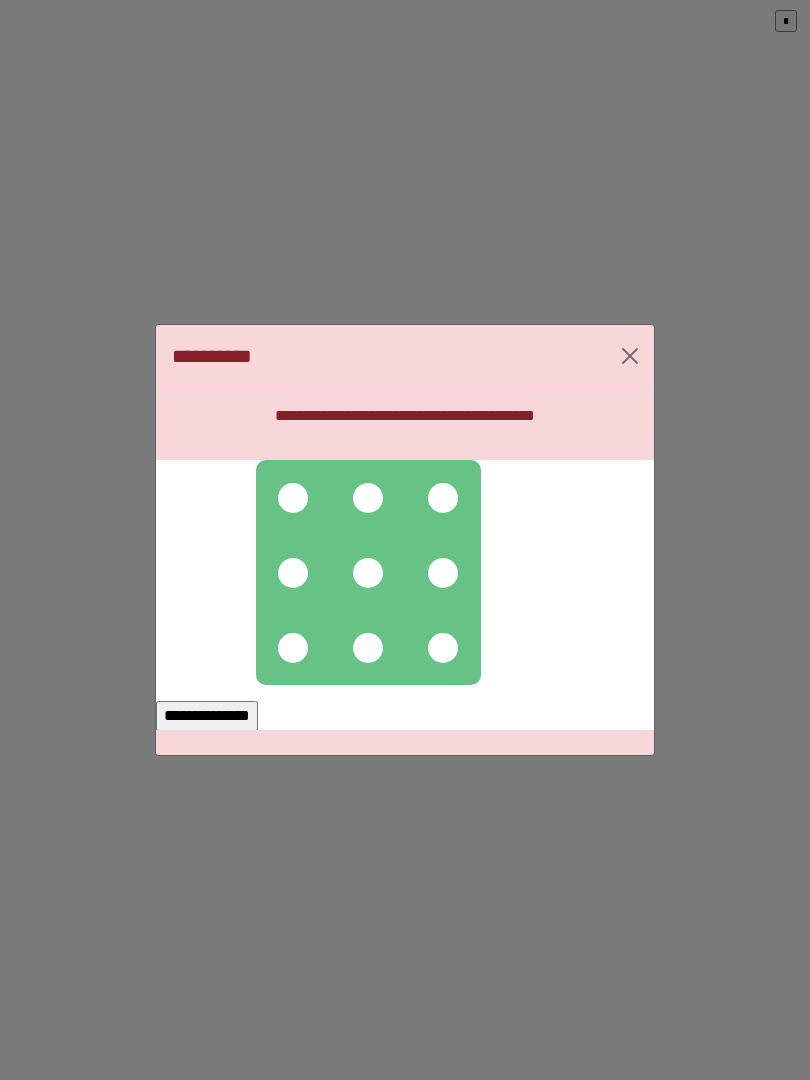 click at bounding box center [368, 572] 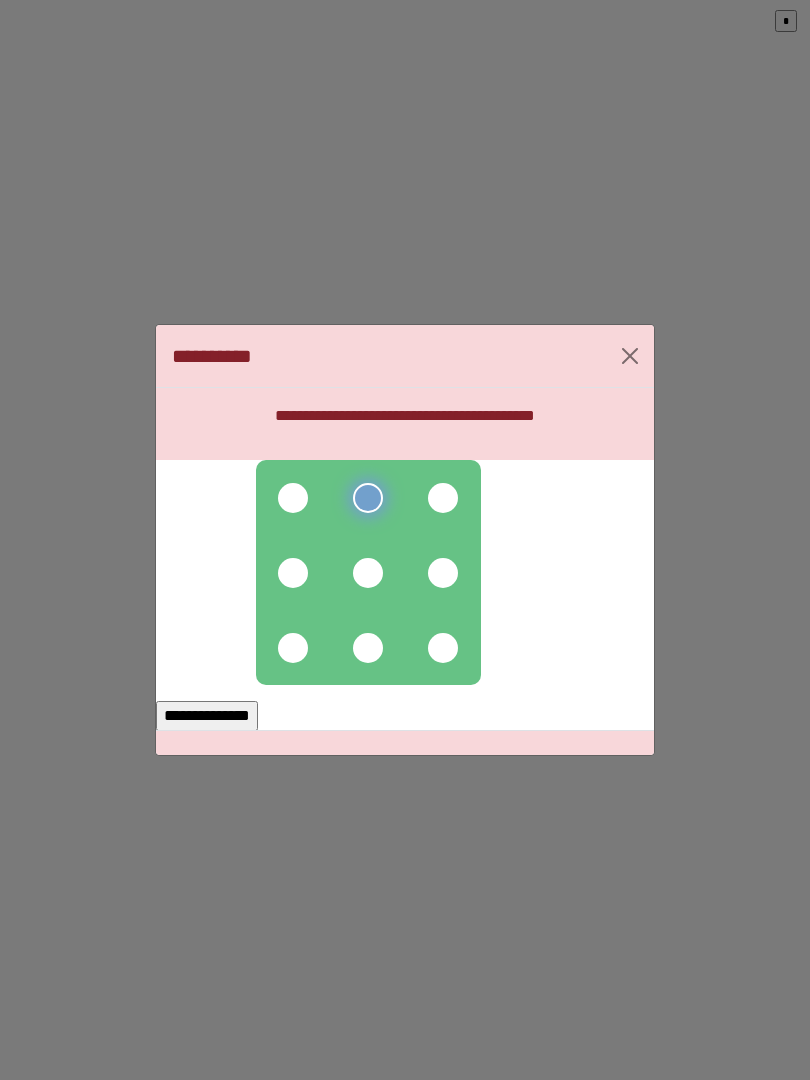 click at bounding box center [293, 498] 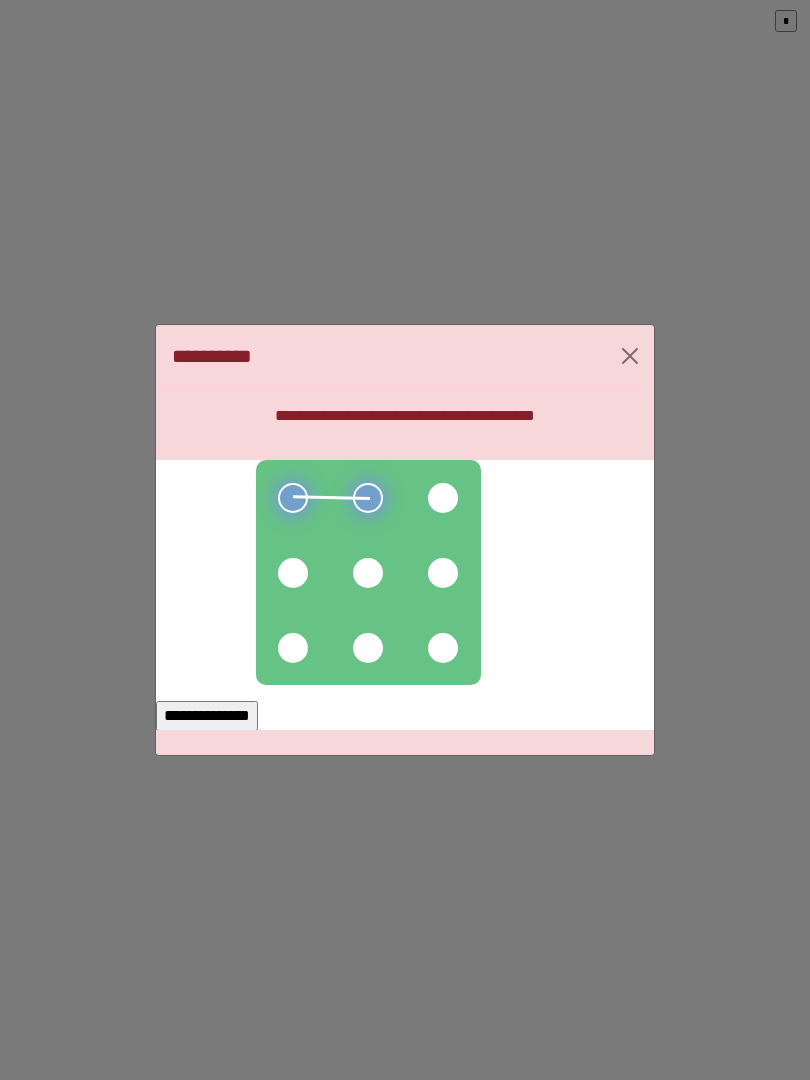 click at bounding box center [368, 572] 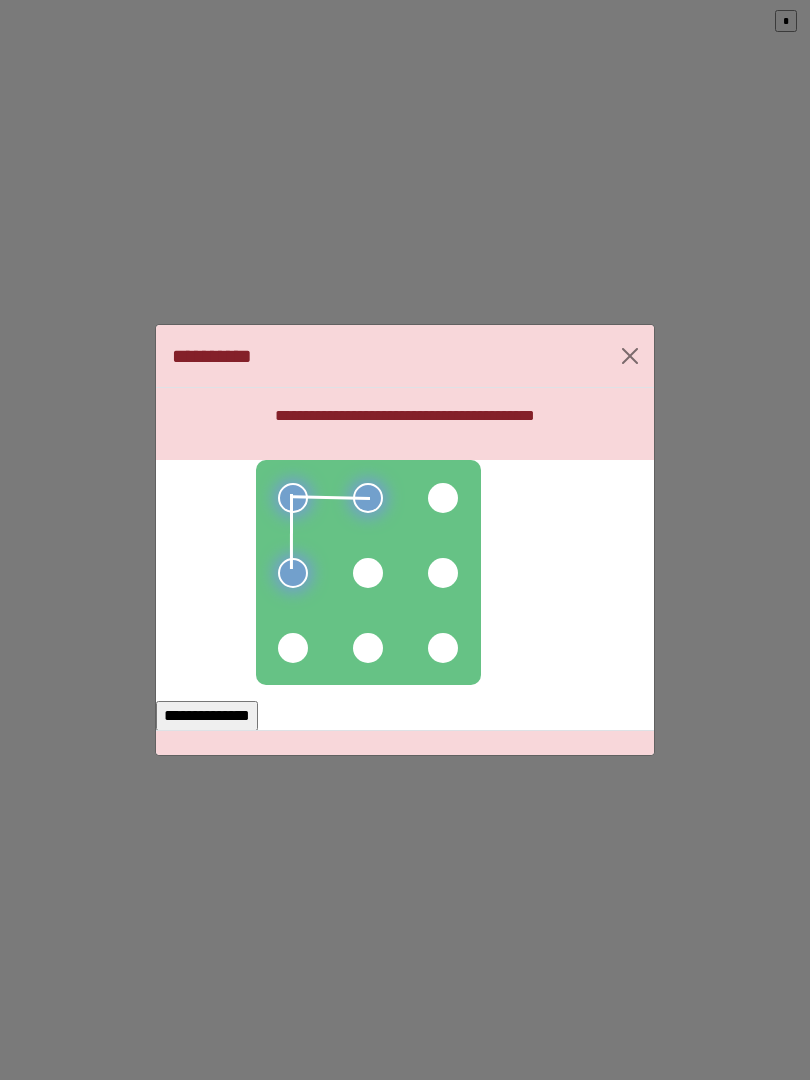 click at bounding box center (368, 573) 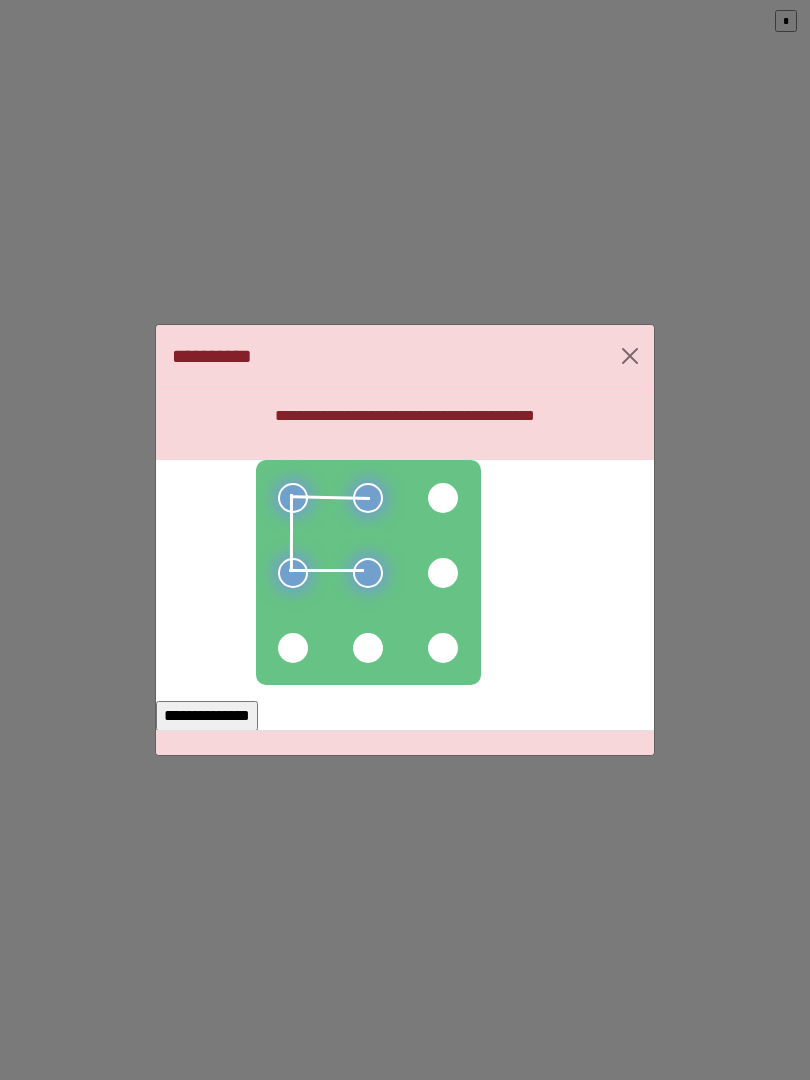 click at bounding box center (293, 648) 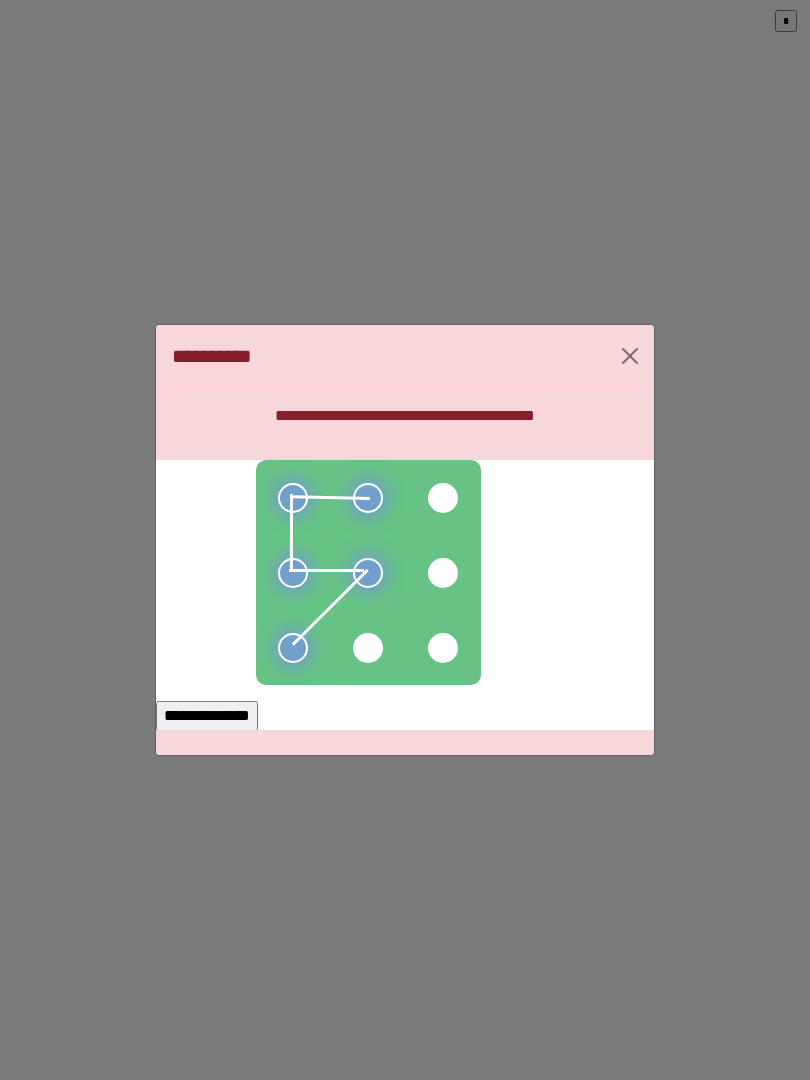 click on "**********" at bounding box center [207, 716] 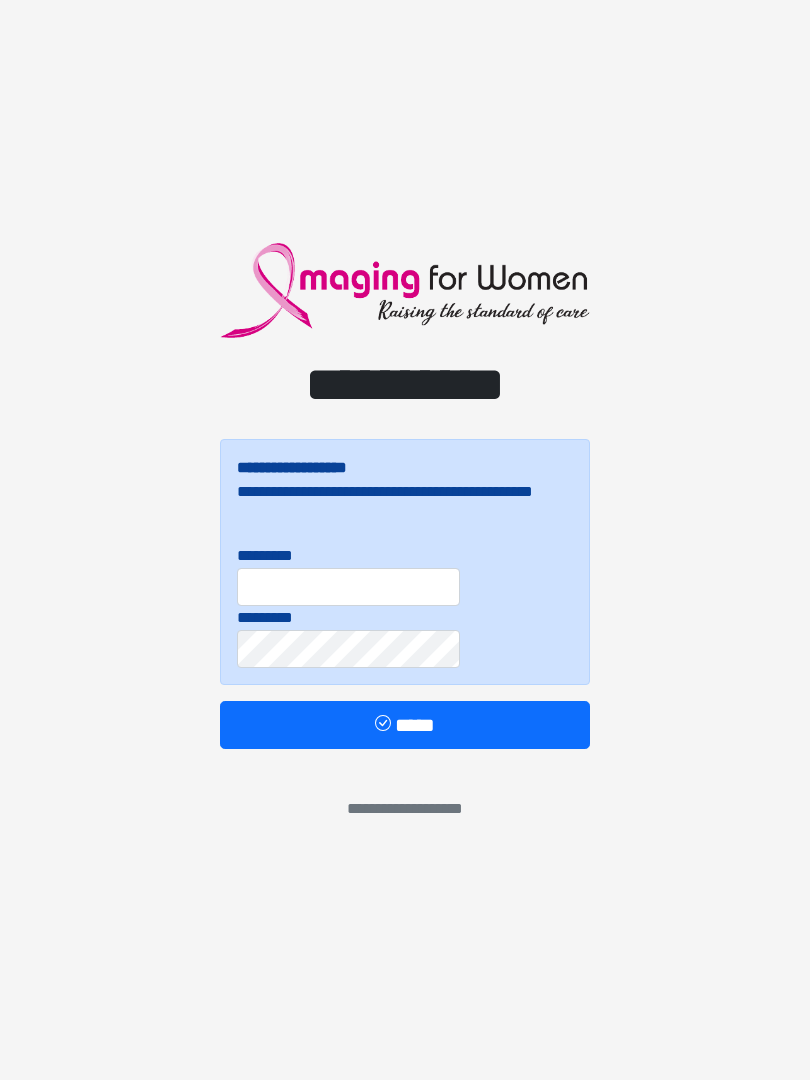 scroll, scrollTop: 0, scrollLeft: 0, axis: both 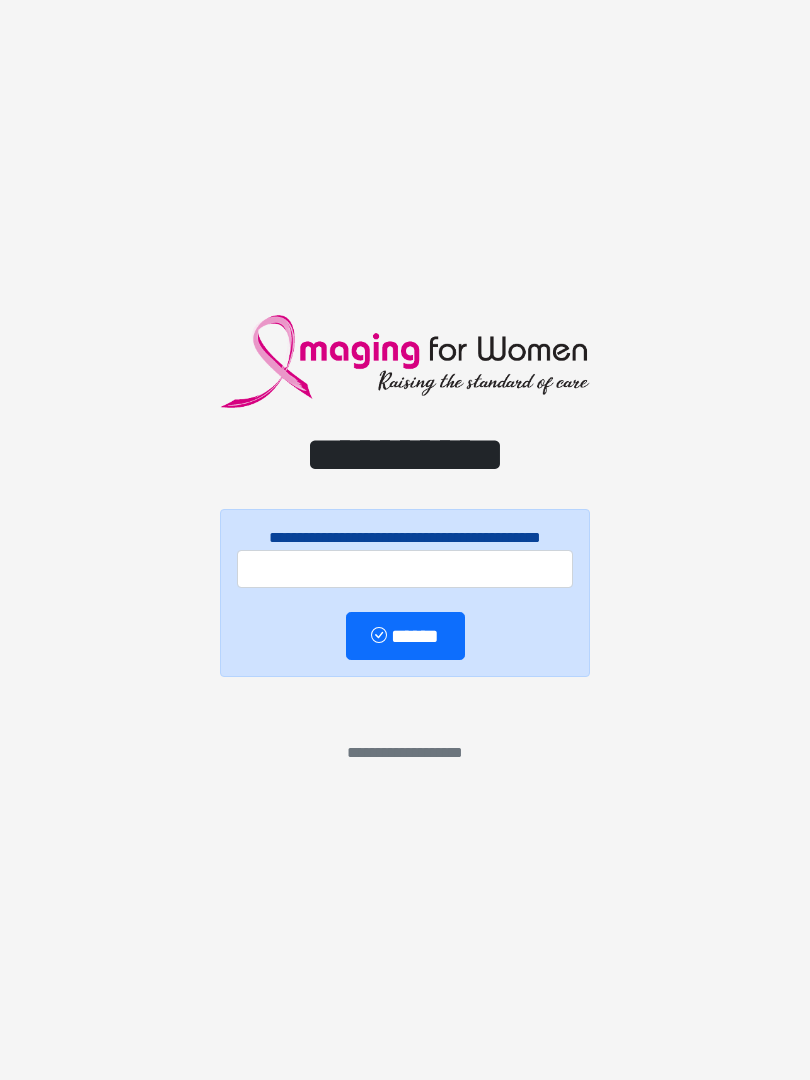 click on "**********" at bounding box center (405, 540) 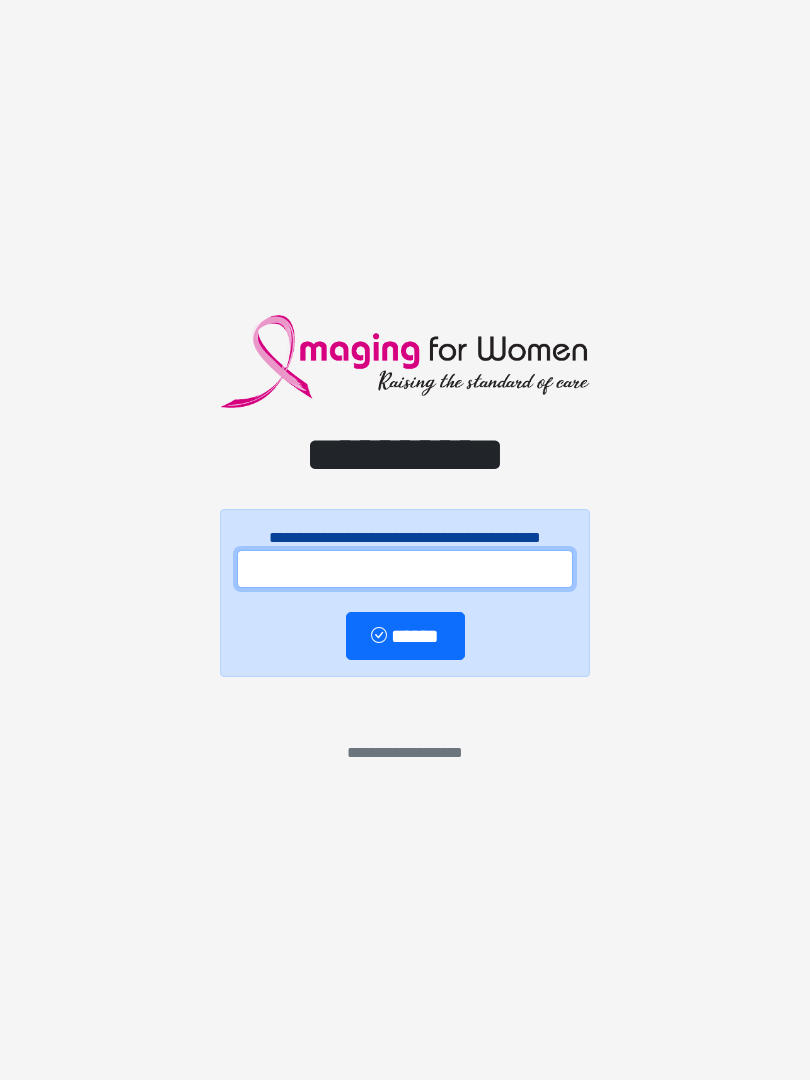 click at bounding box center [405, 569] 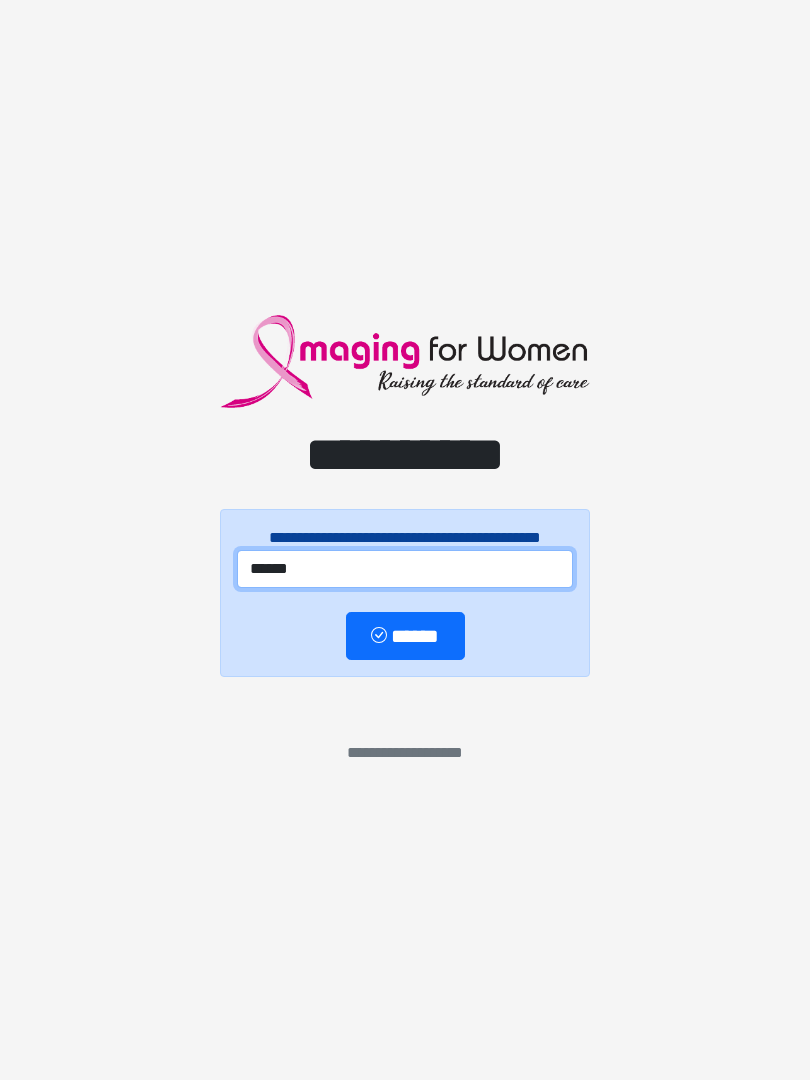 type on "******" 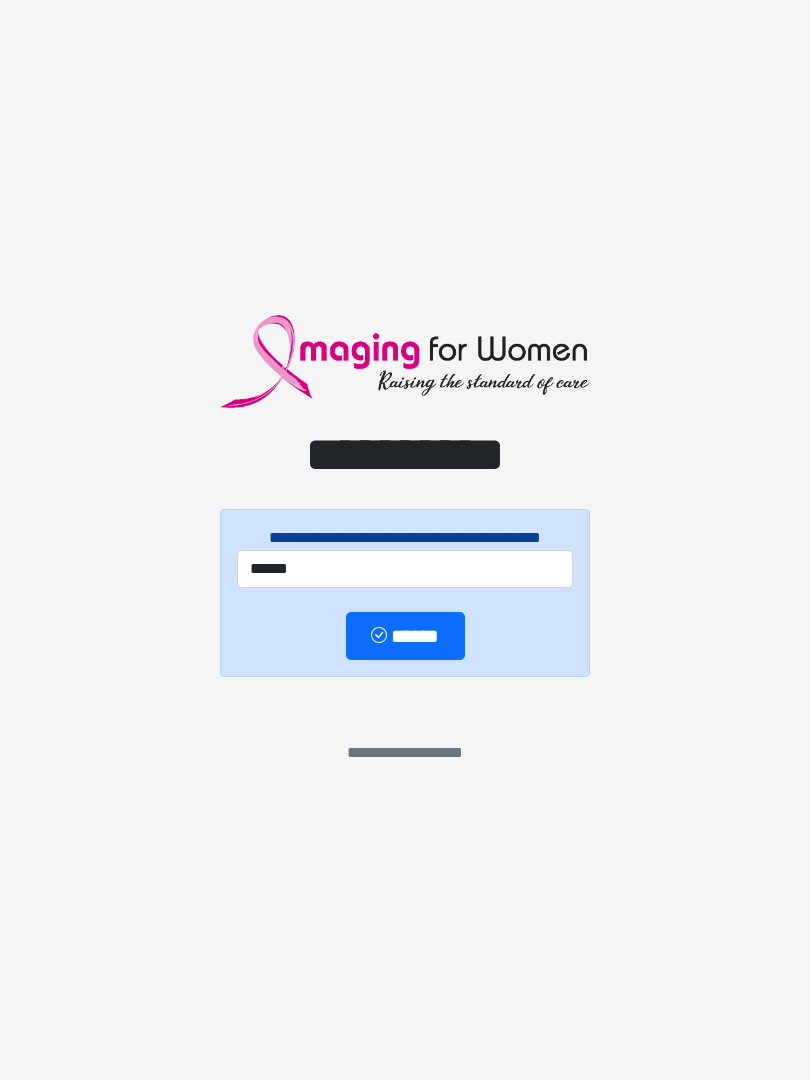 click on "******" at bounding box center [405, 636] 